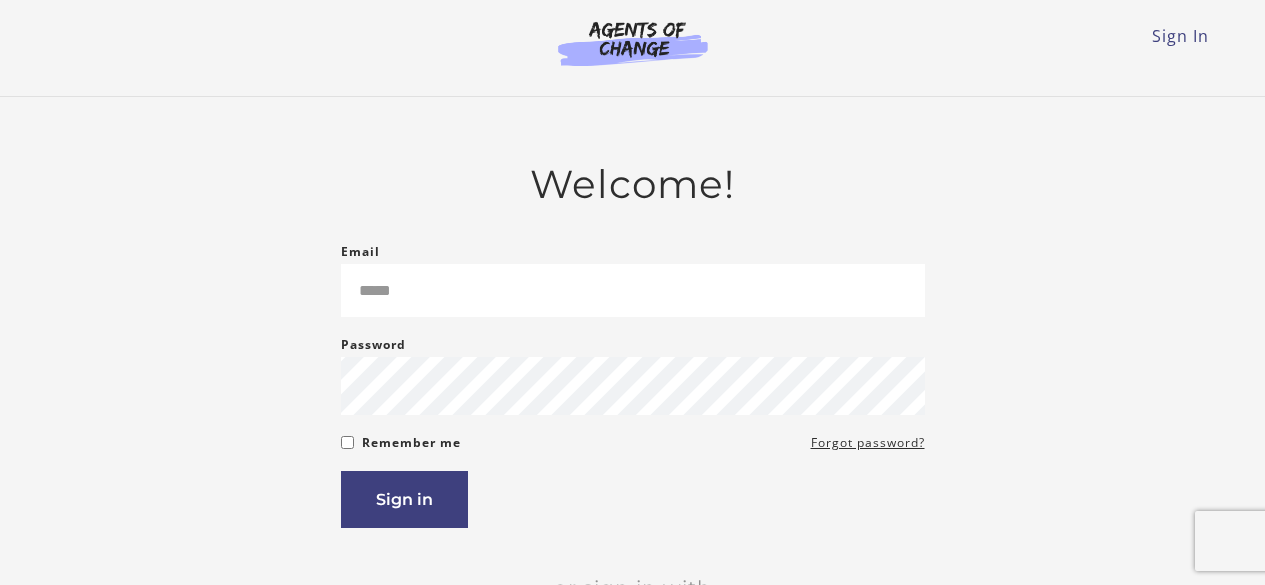 scroll, scrollTop: 0, scrollLeft: 0, axis: both 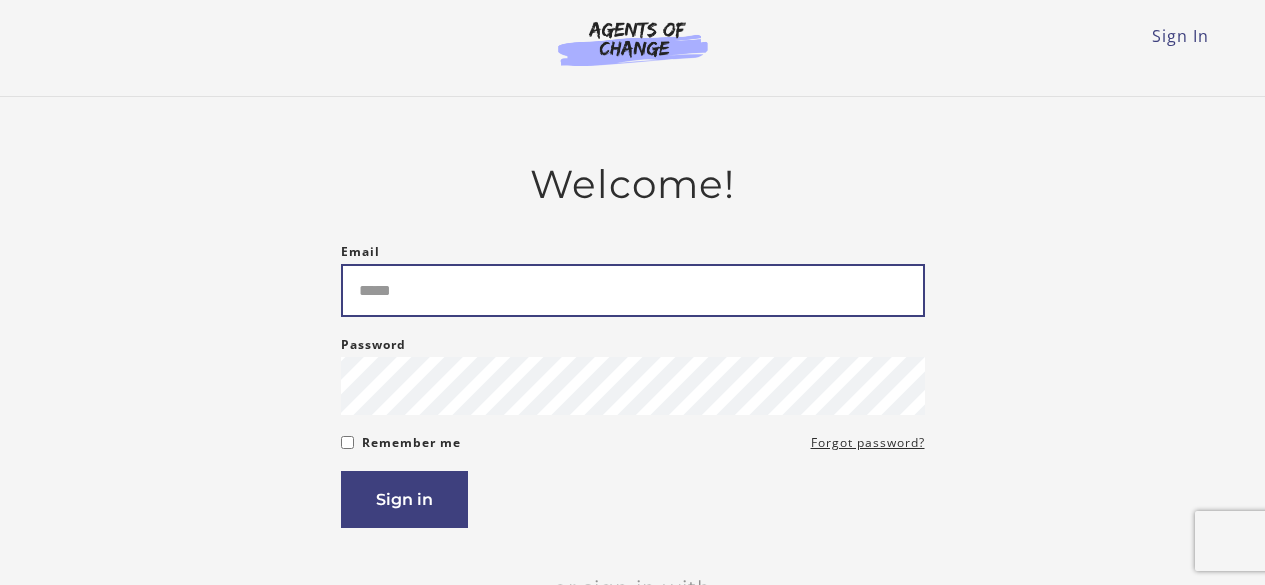 click on "Email" at bounding box center [633, 290] 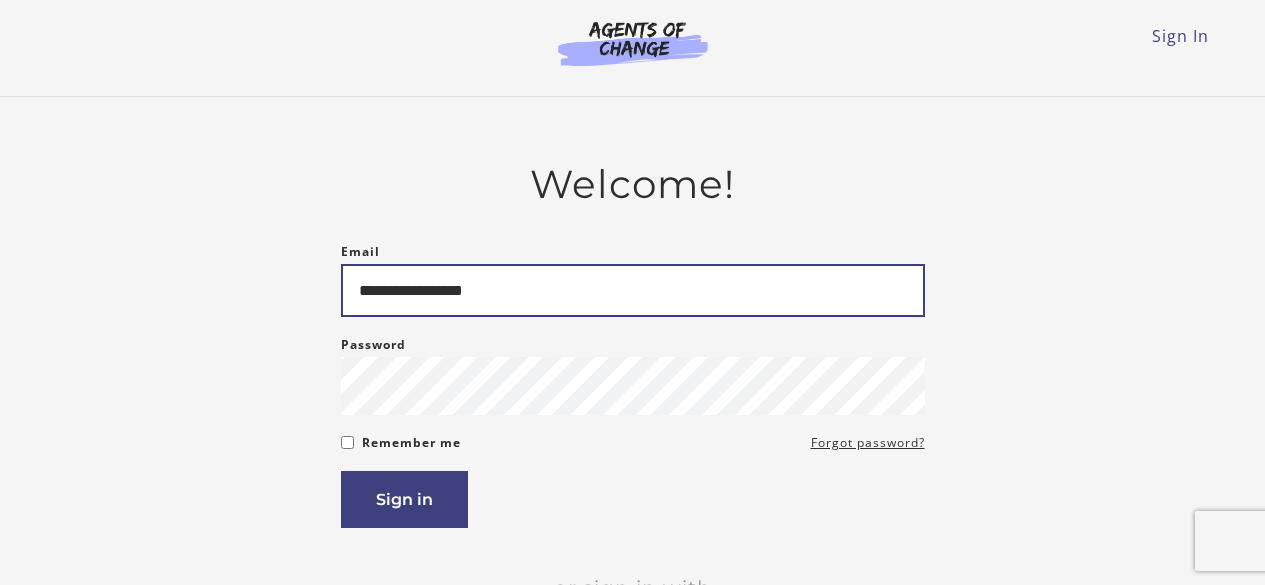 type on "**********" 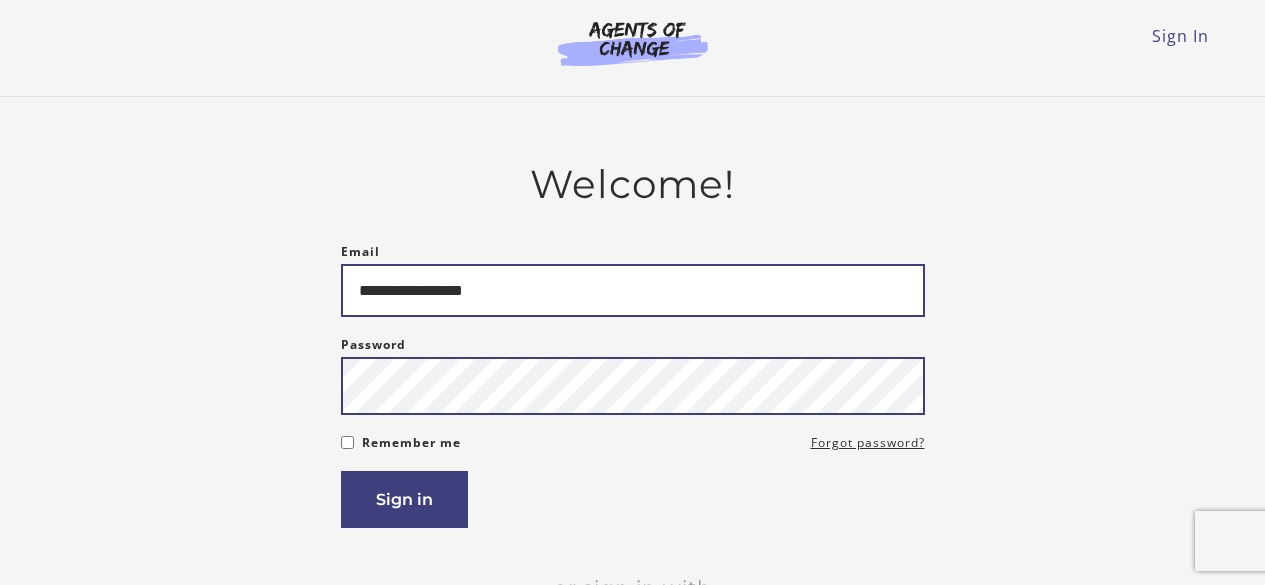 click on "Sign in" at bounding box center (404, 499) 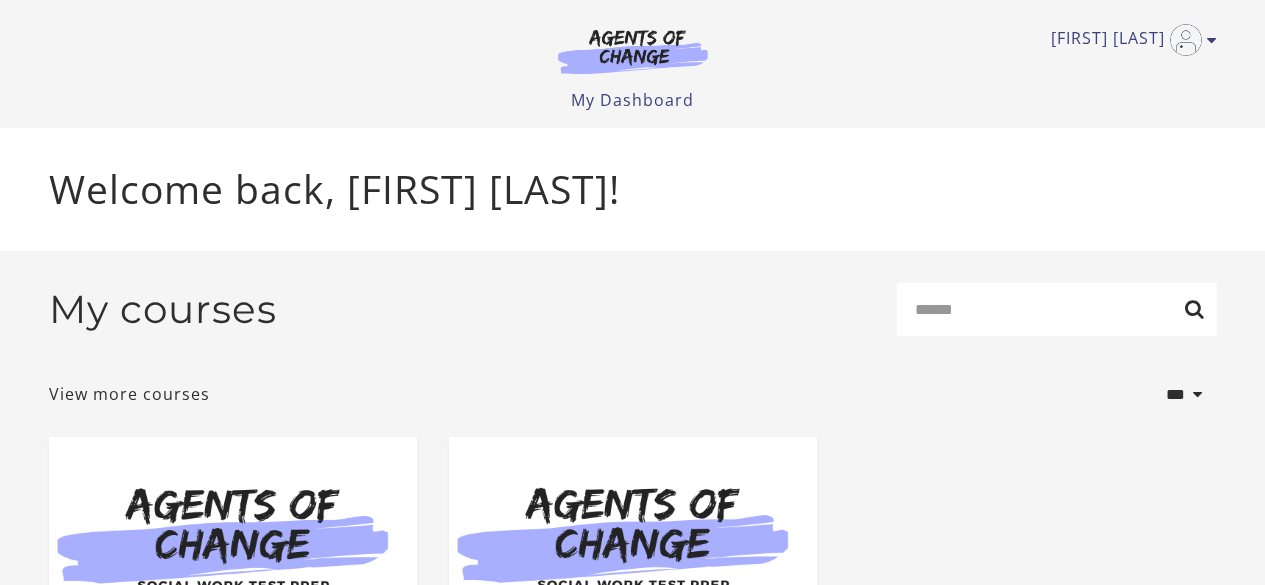 scroll, scrollTop: 0, scrollLeft: 0, axis: both 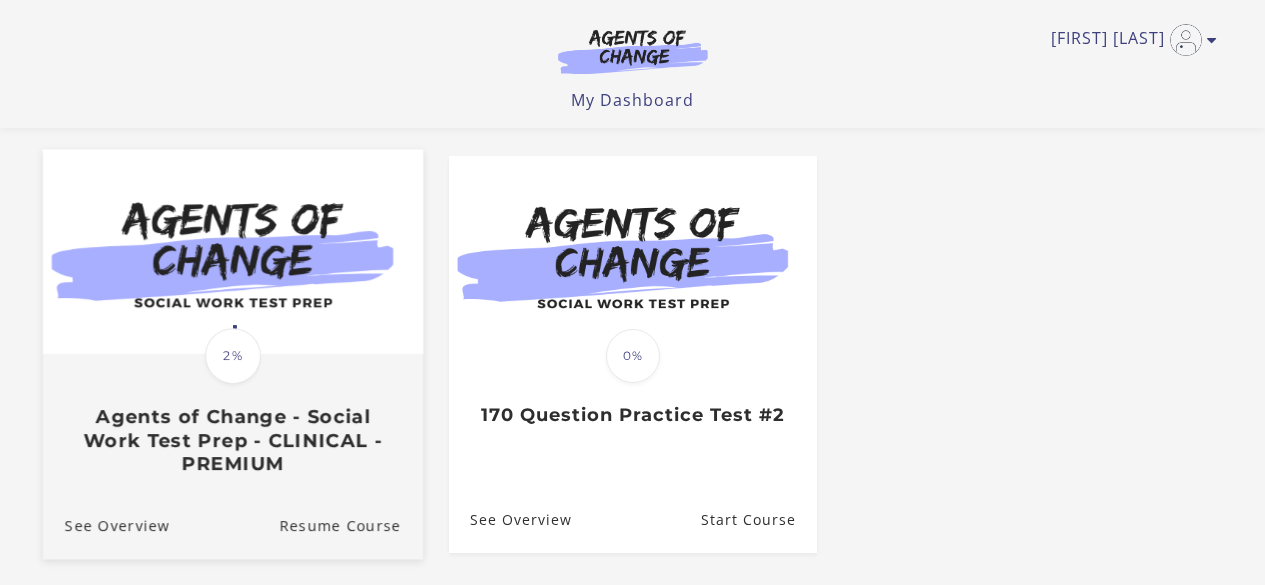 click at bounding box center [232, 252] 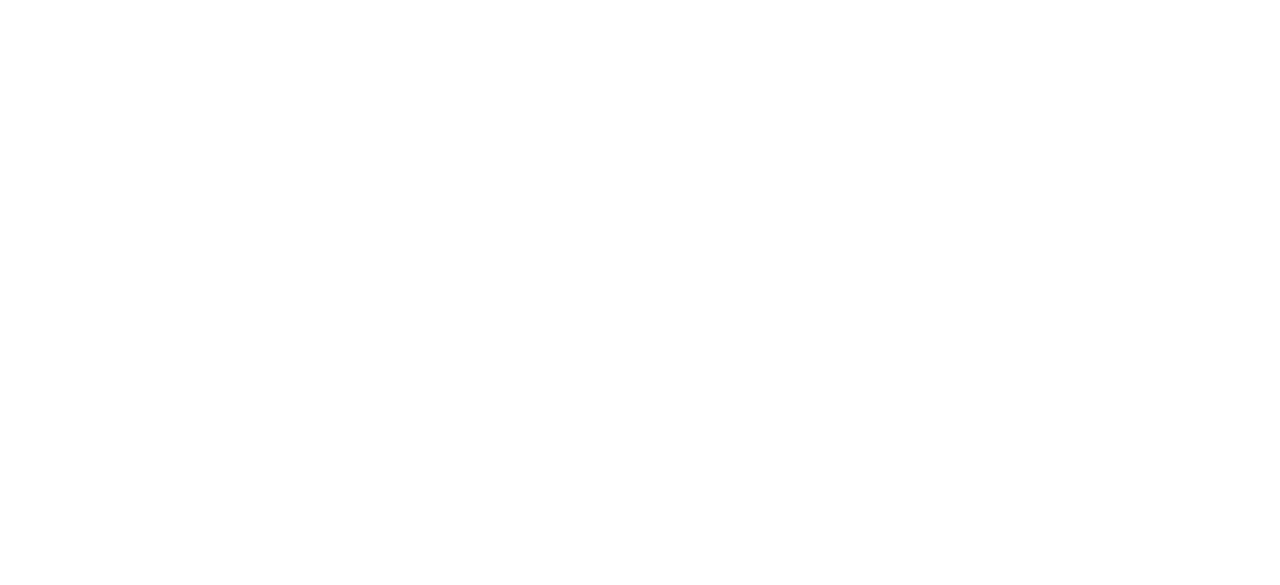 scroll, scrollTop: 0, scrollLeft: 0, axis: both 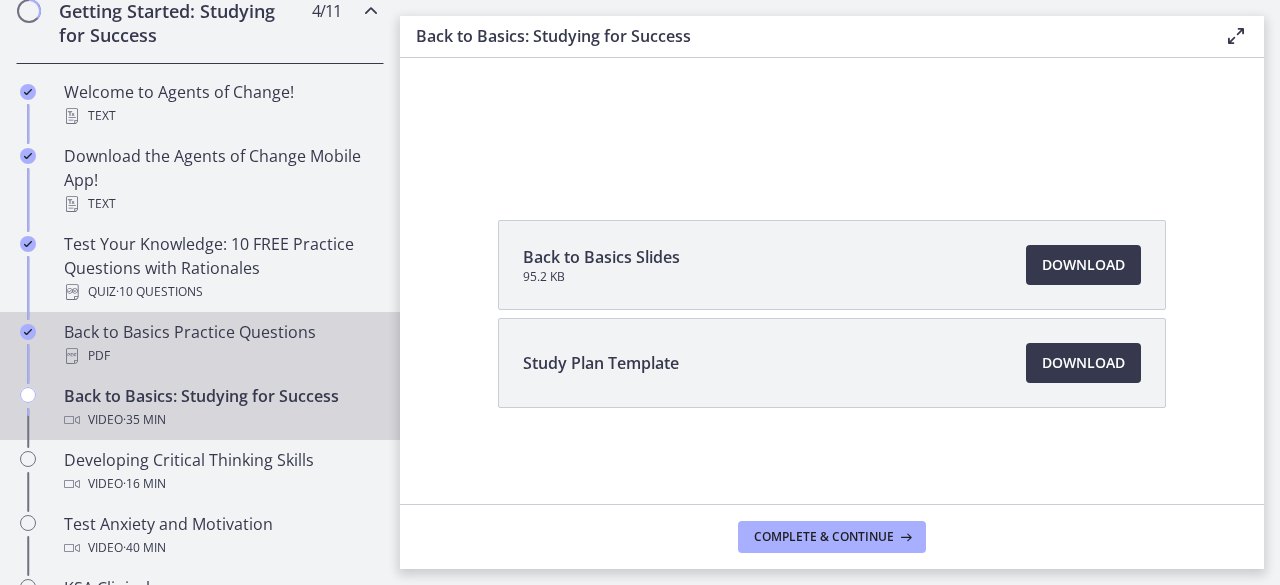 click at bounding box center [28, 352] 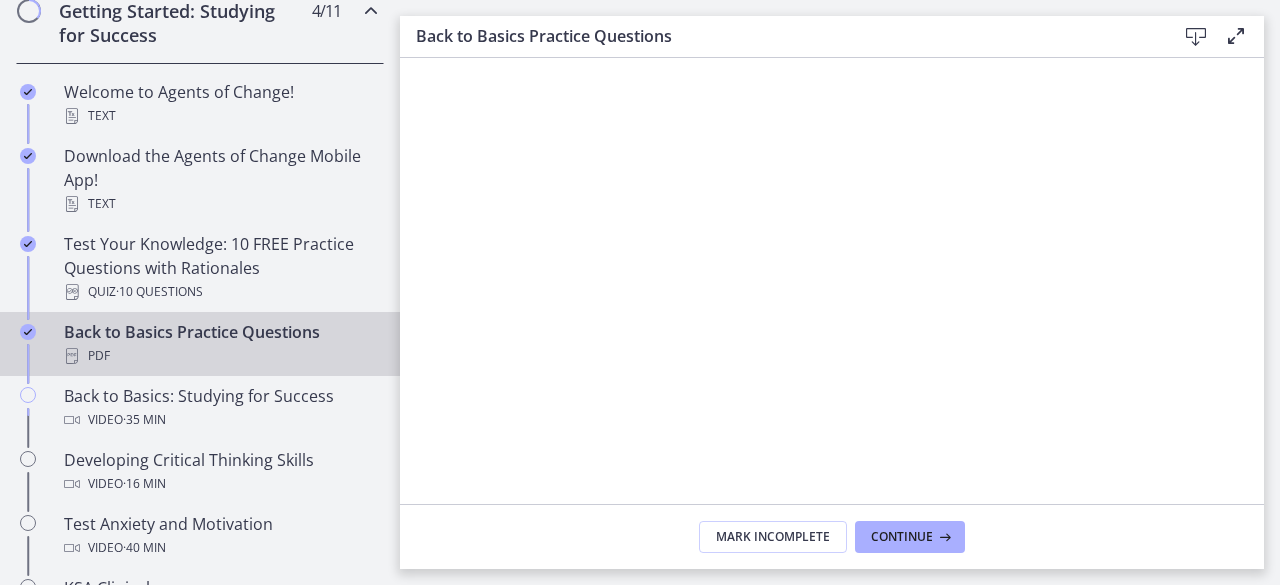 scroll, scrollTop: 0, scrollLeft: 0, axis: both 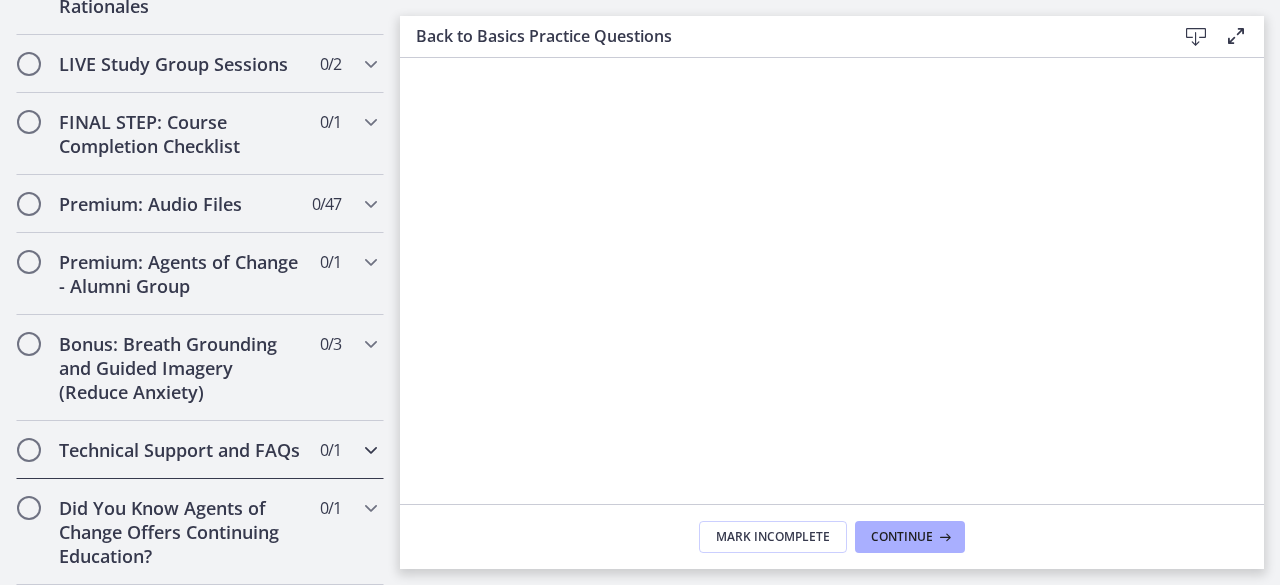 click on "Technical Support and FAQs
0  /  1
Completed" at bounding box center [200, 450] 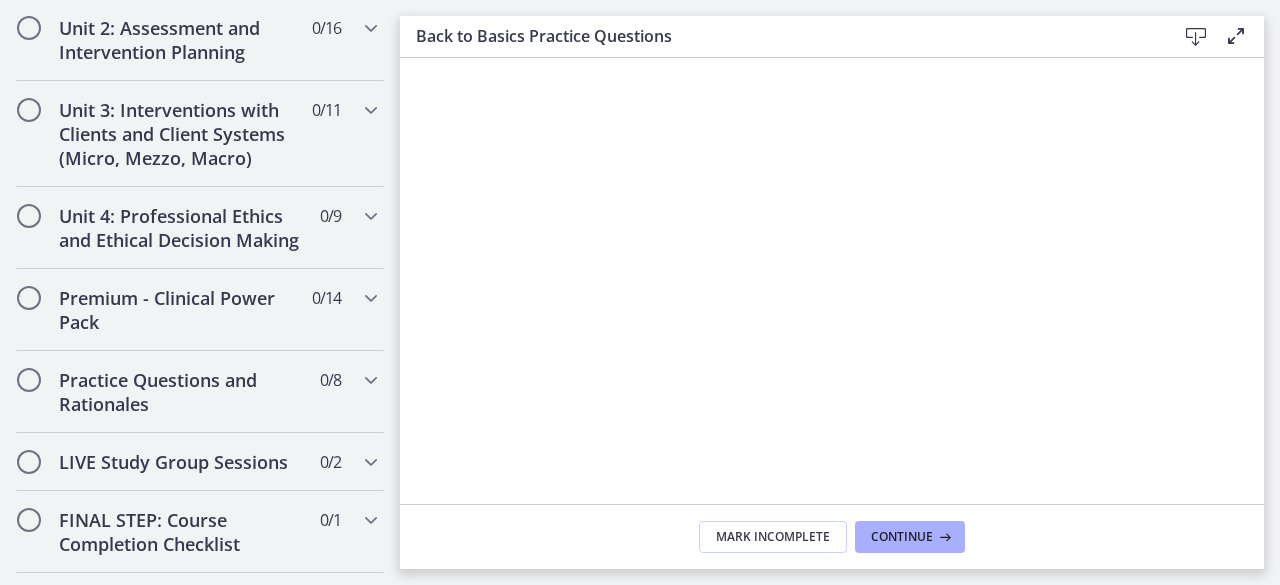 click at bounding box center [29, 848] 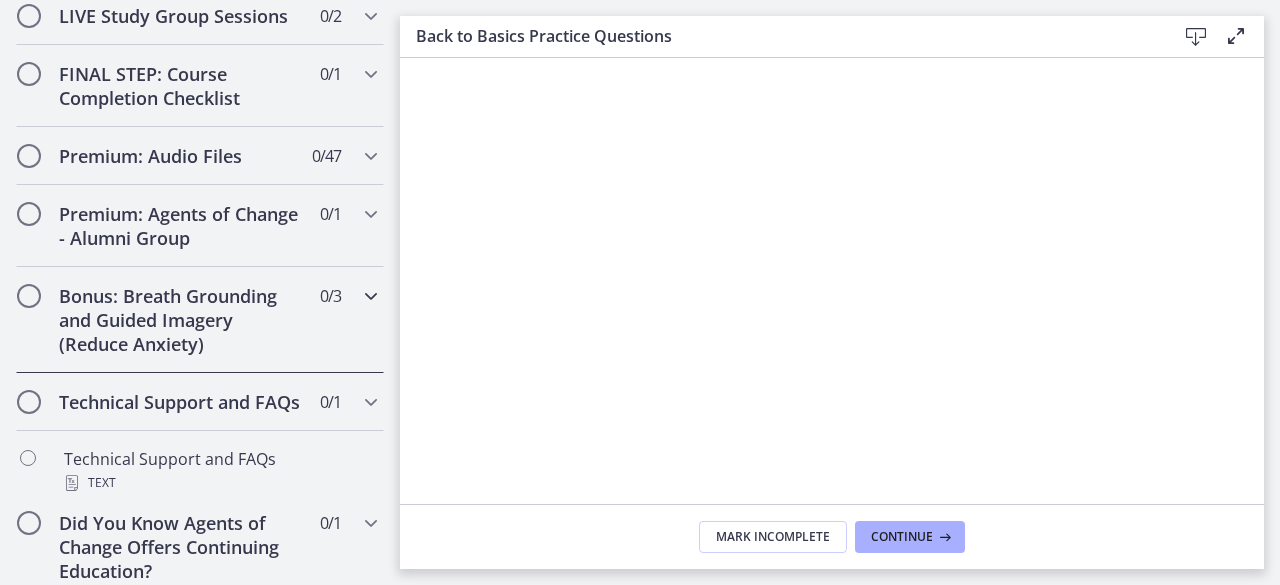 click on "Bonus: Breath Grounding and Guided Imagery (Reduce Anxiety)
0  /  3
Completed" at bounding box center (200, 320) 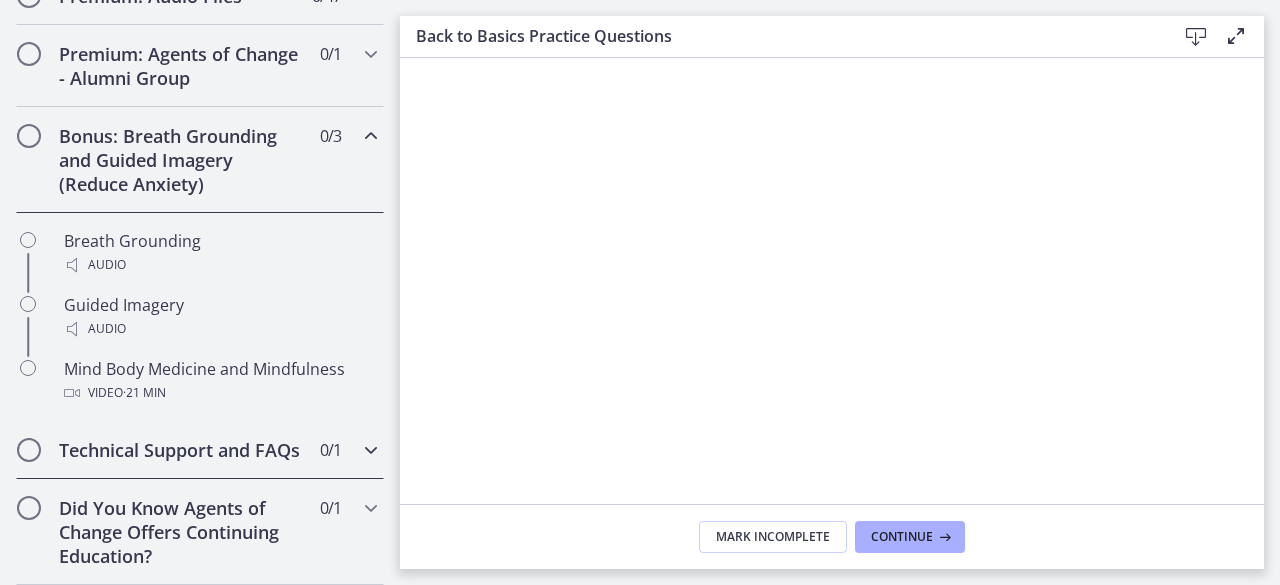 click at bounding box center (29, 450) 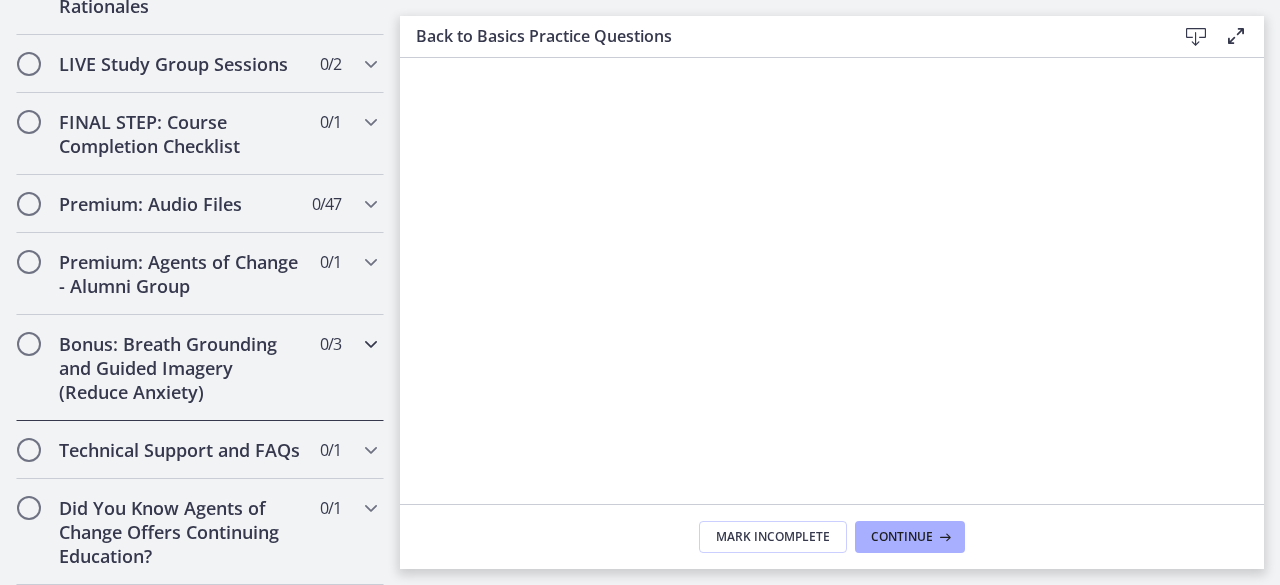 click on "Bonus: Breath Grounding and Guided Imagery (Reduce Anxiety)
0  /  3
Completed" at bounding box center [200, 368] 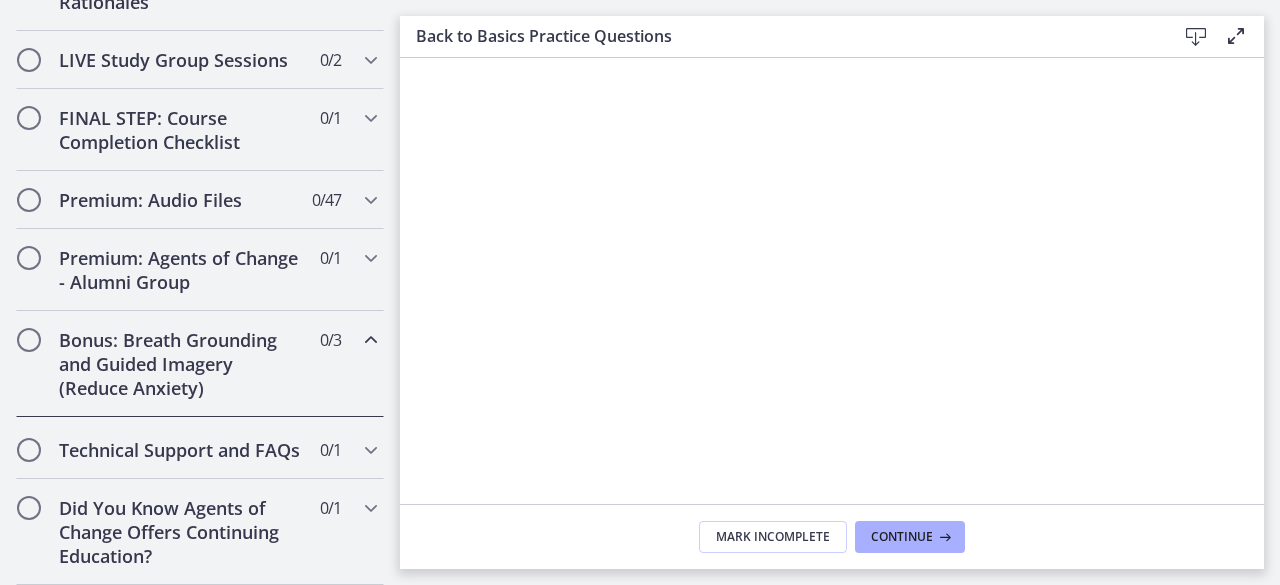click on "Bonus: Breath Grounding and Guided Imagery (Reduce Anxiety)
0  /  3
Completed" at bounding box center [200, 364] 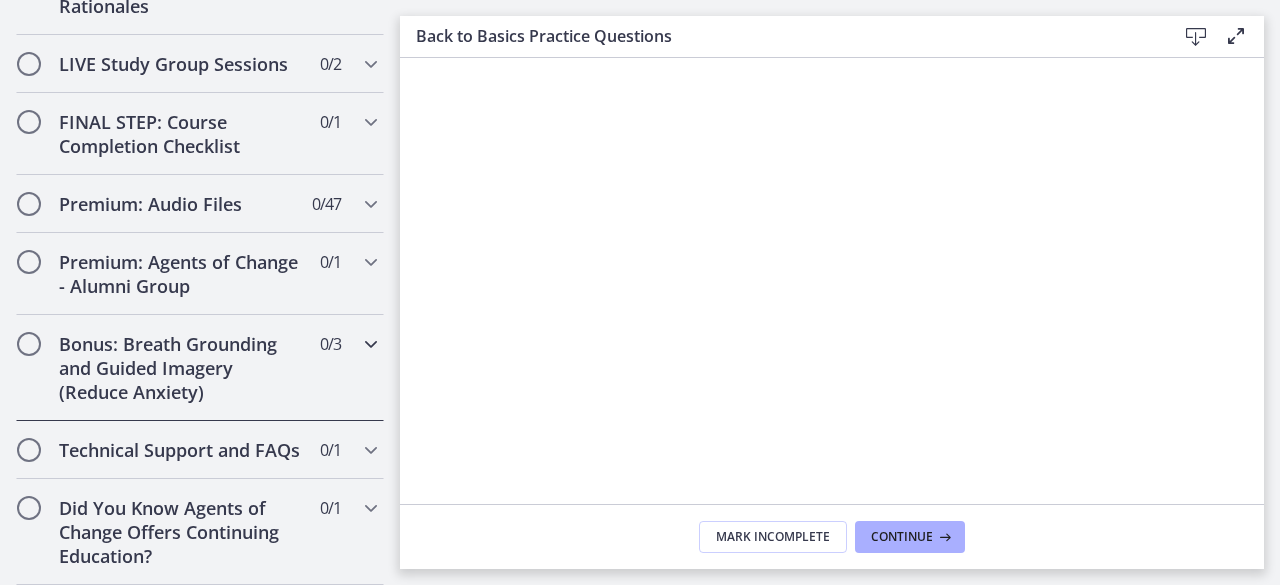 click on "Bonus: Breath Grounding and Guided Imagery (Reduce Anxiety)
0  /  3
Completed" at bounding box center [200, 368] 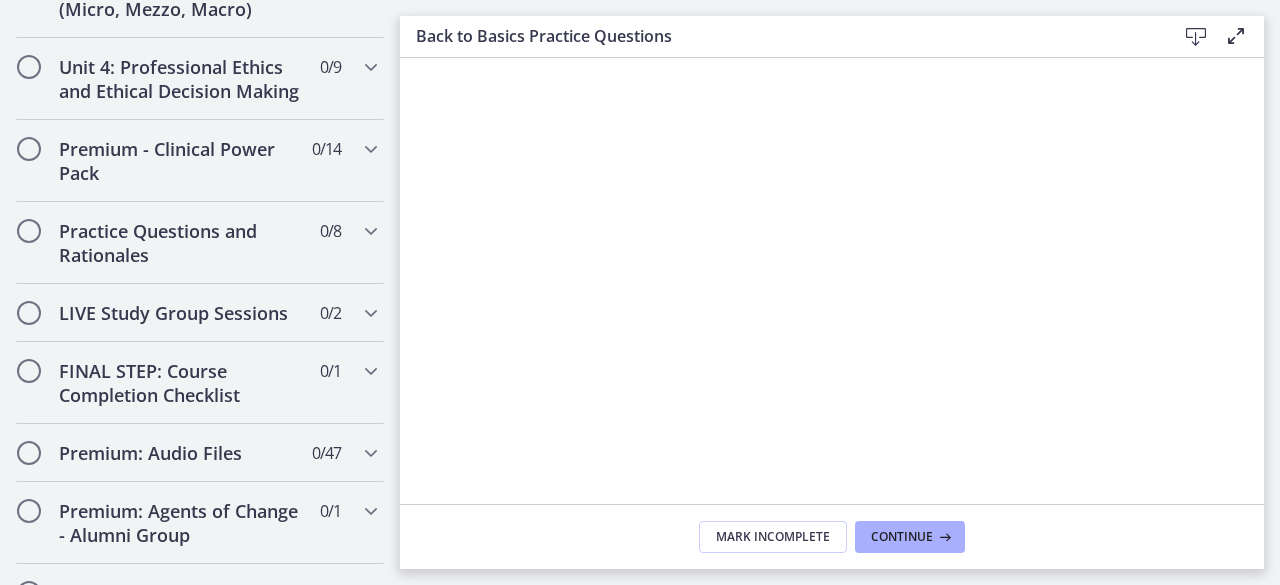 scroll, scrollTop: 845, scrollLeft: 0, axis: vertical 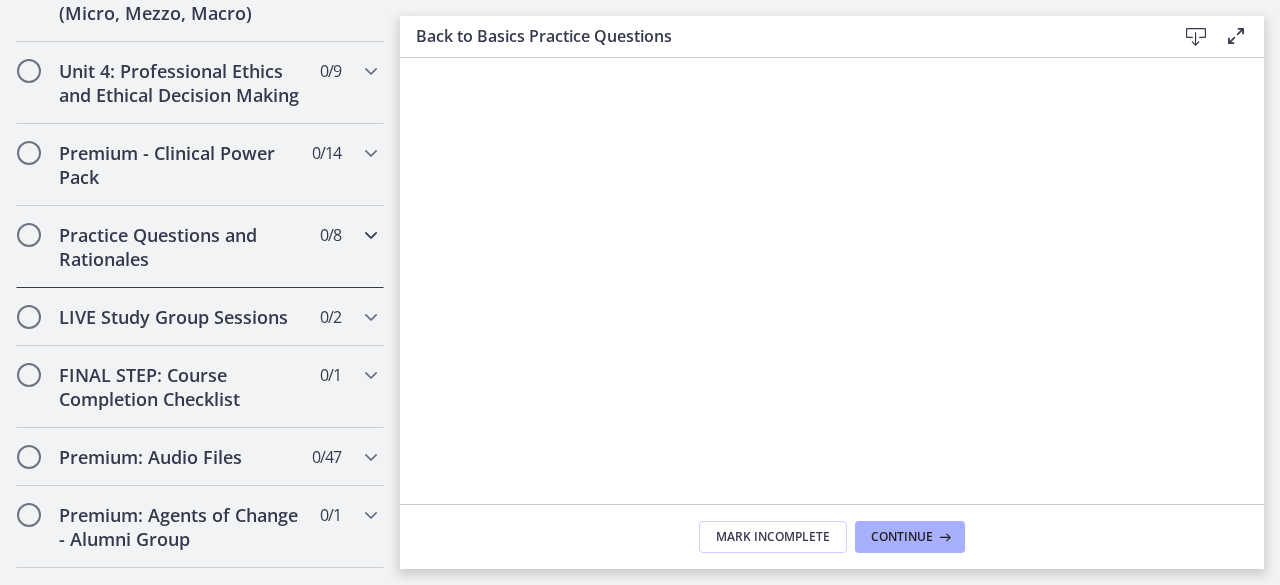 click on "Practice Questions and Rationales" at bounding box center [181, 247] 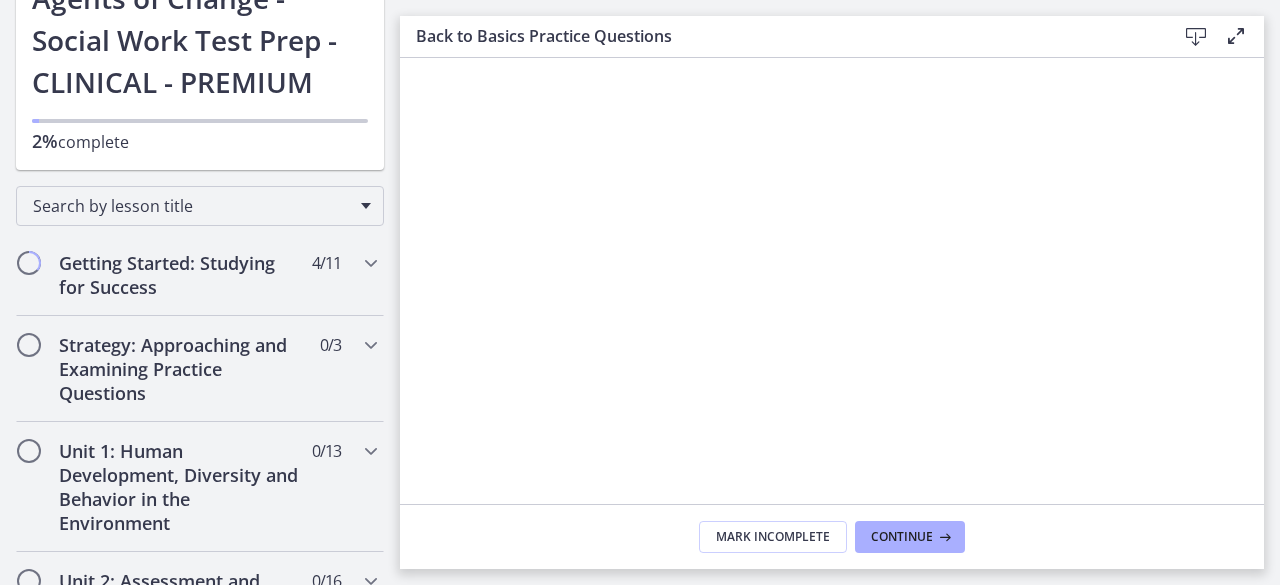 scroll, scrollTop: 148, scrollLeft: 0, axis: vertical 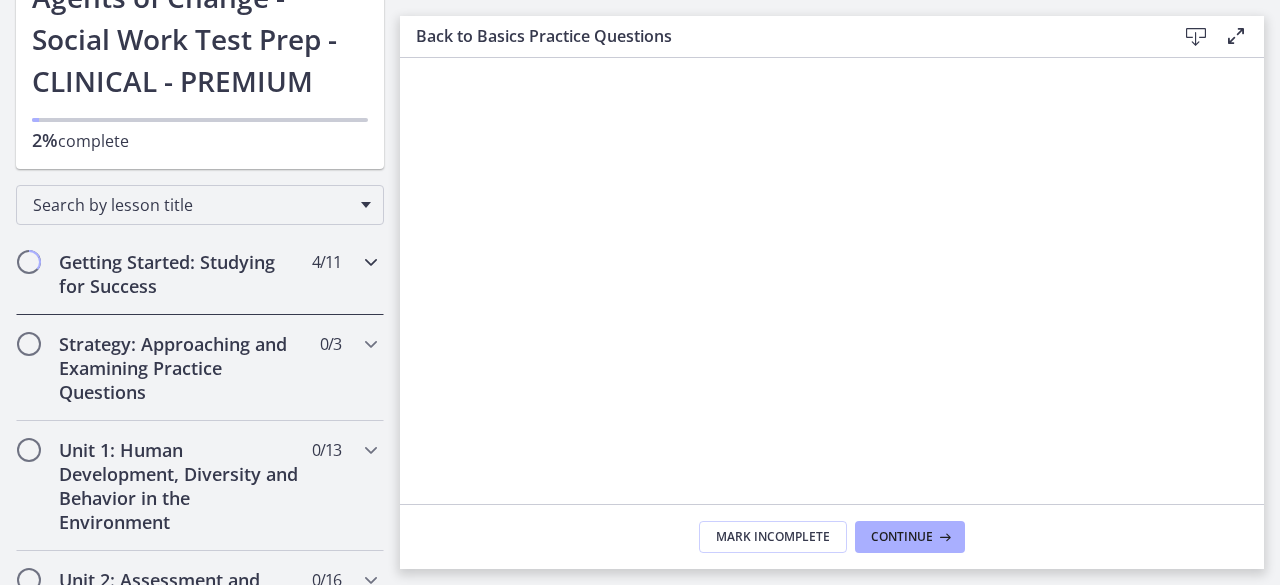 click on "Getting Started: Studying for Success" at bounding box center (181, 274) 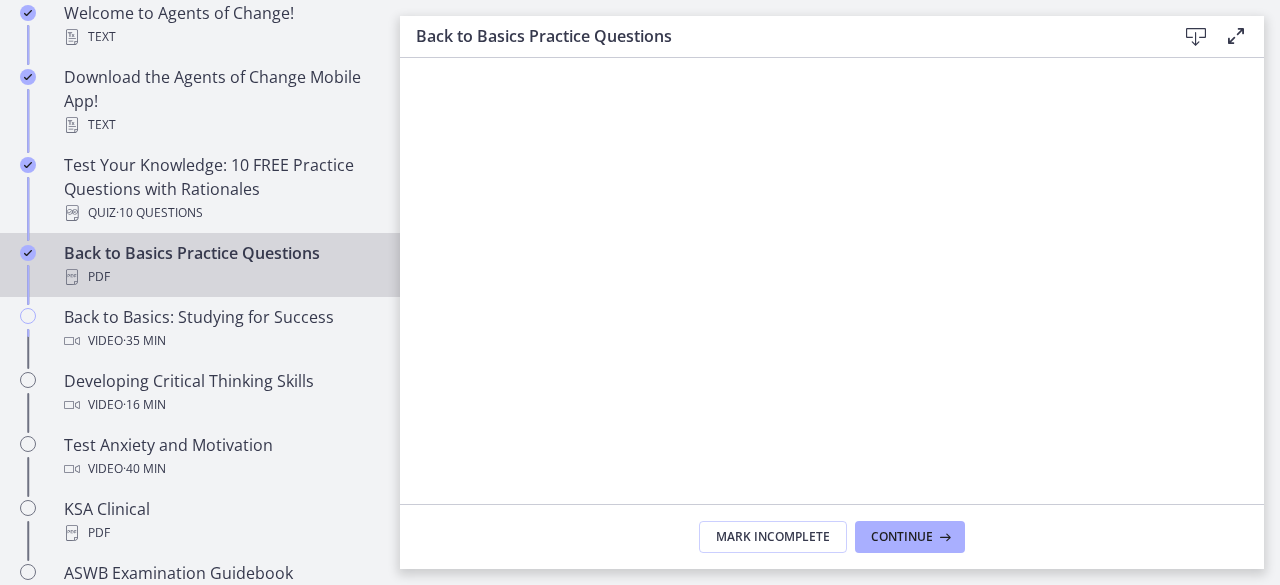 scroll, scrollTop: 483, scrollLeft: 0, axis: vertical 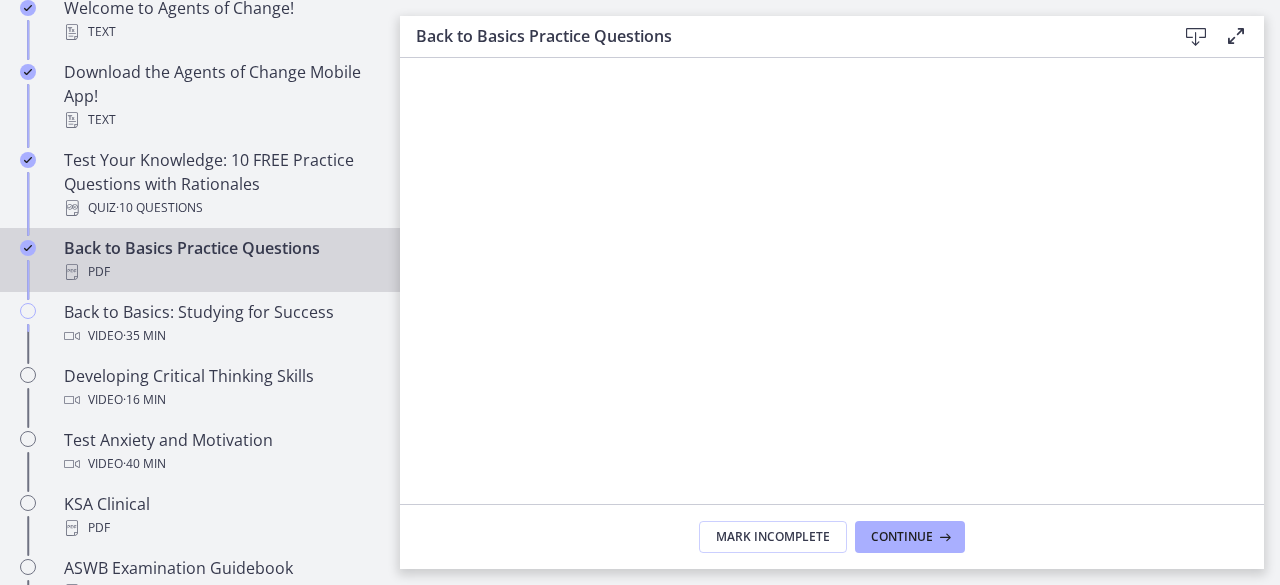 click on "Back to Basics Practice Questions
PDF" at bounding box center (220, 260) 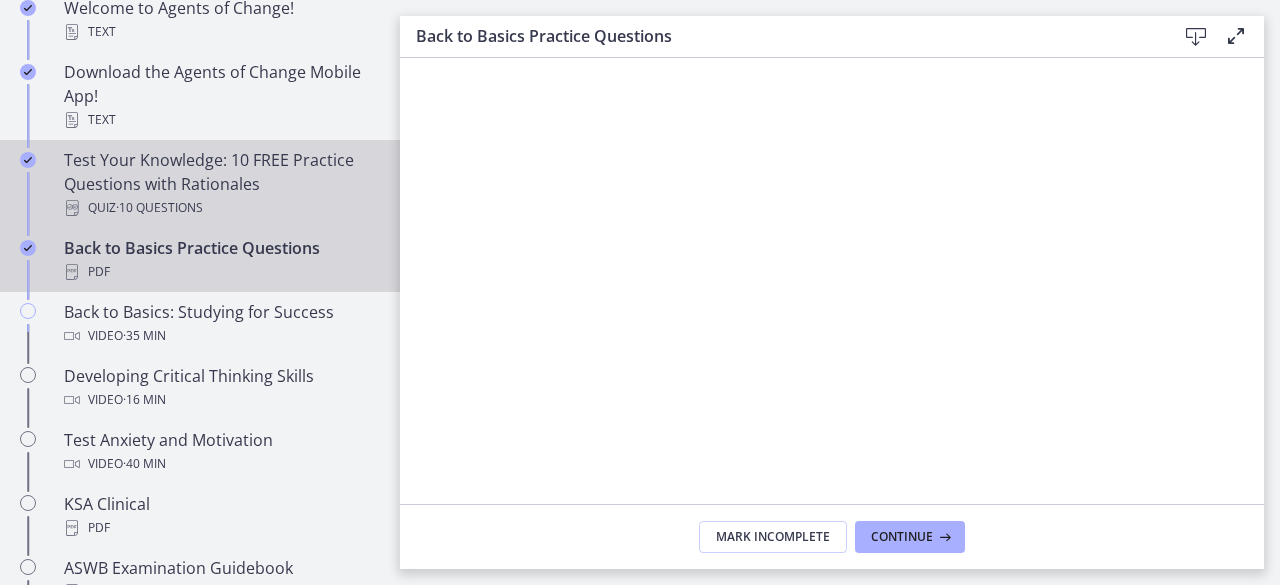 click on "Test Your Knowledge: 10 FREE Practice Questions with Rationales
Quiz
·  10 Questions" at bounding box center (220, 184) 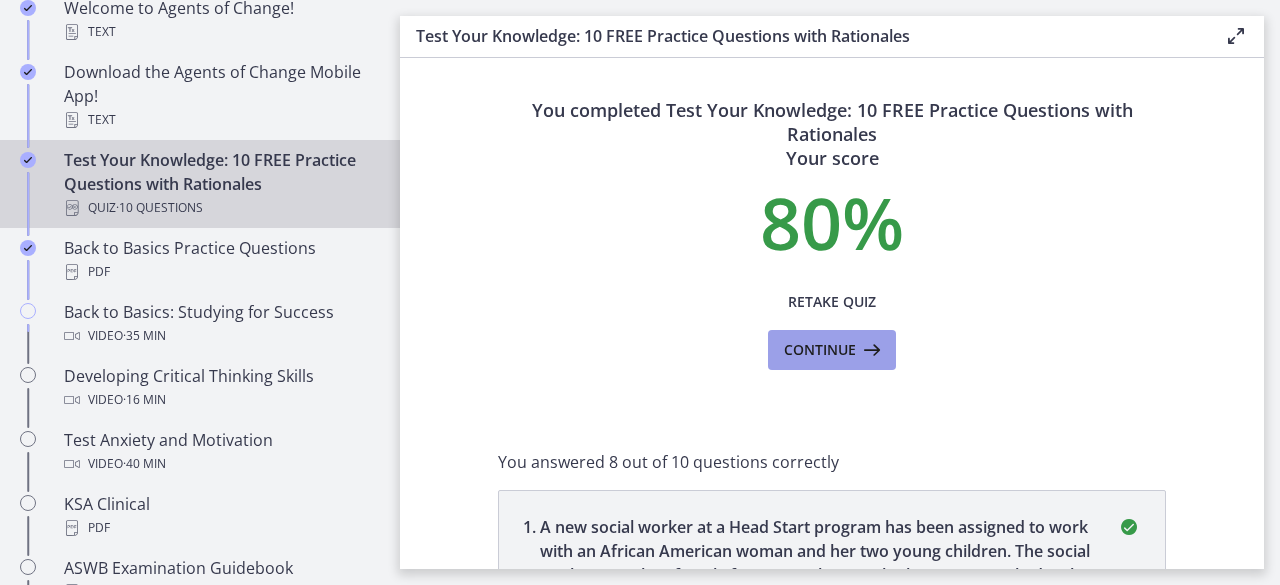 click on "Continue" at bounding box center (820, 350) 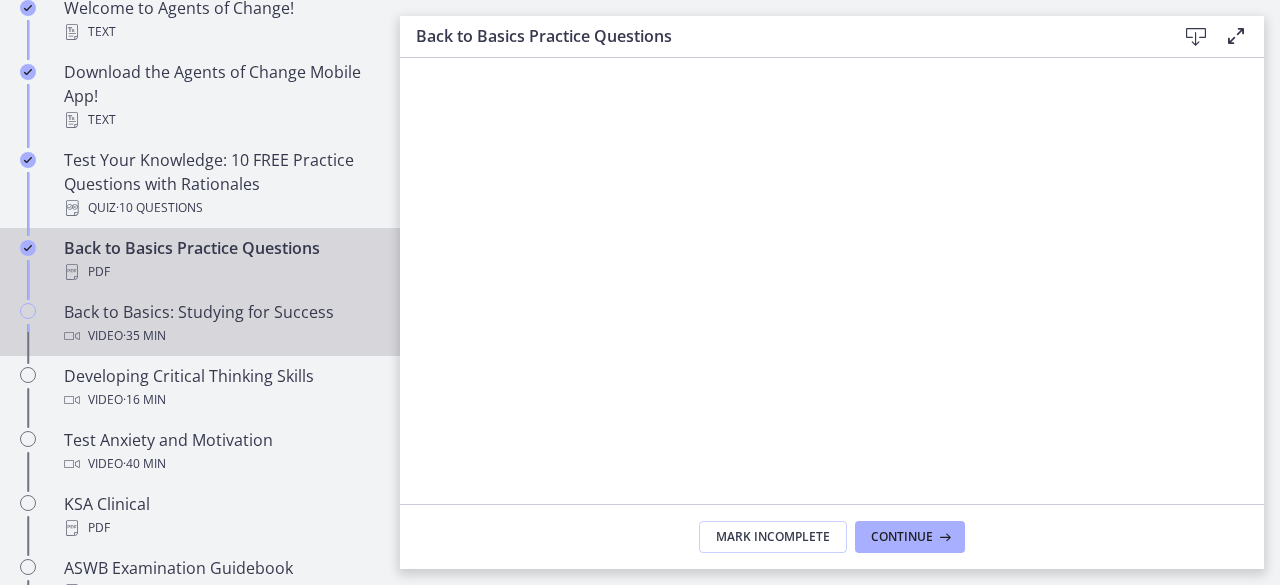 click on "Back to Basics: Studying for Success
Video
·  35 min" at bounding box center (220, 324) 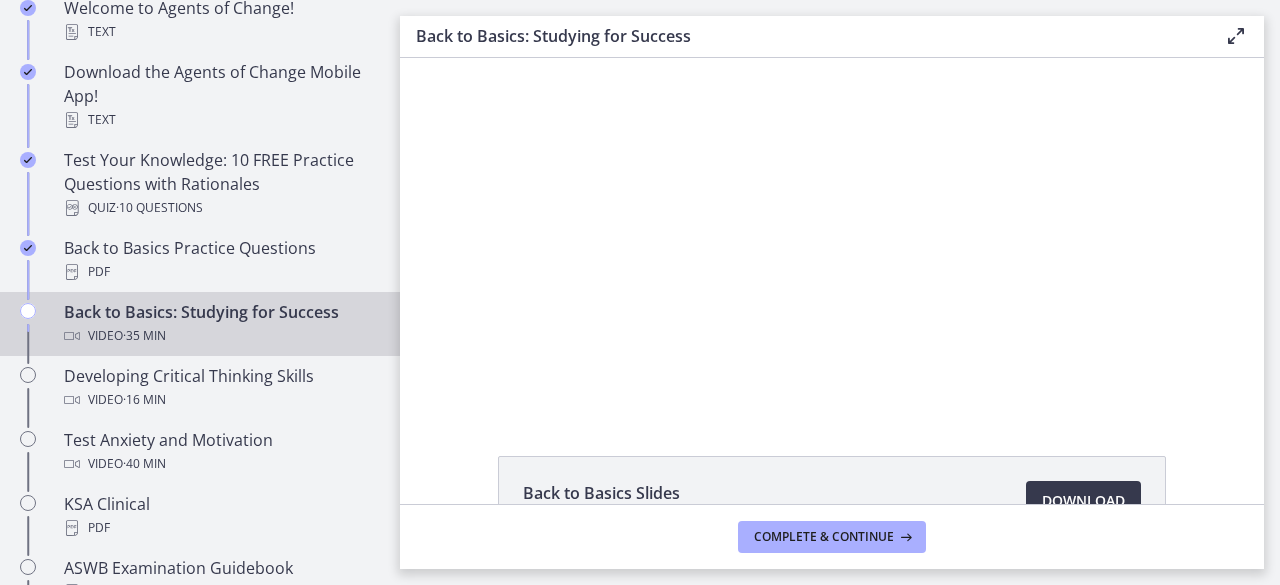 scroll, scrollTop: 0, scrollLeft: 0, axis: both 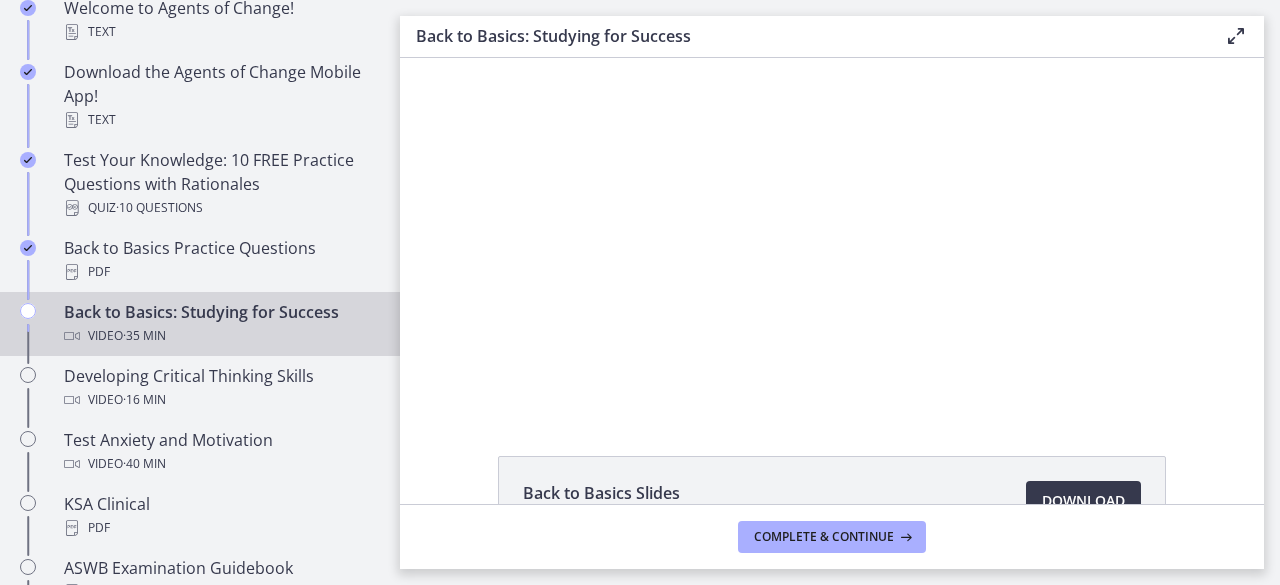 click at bounding box center [832, 234] 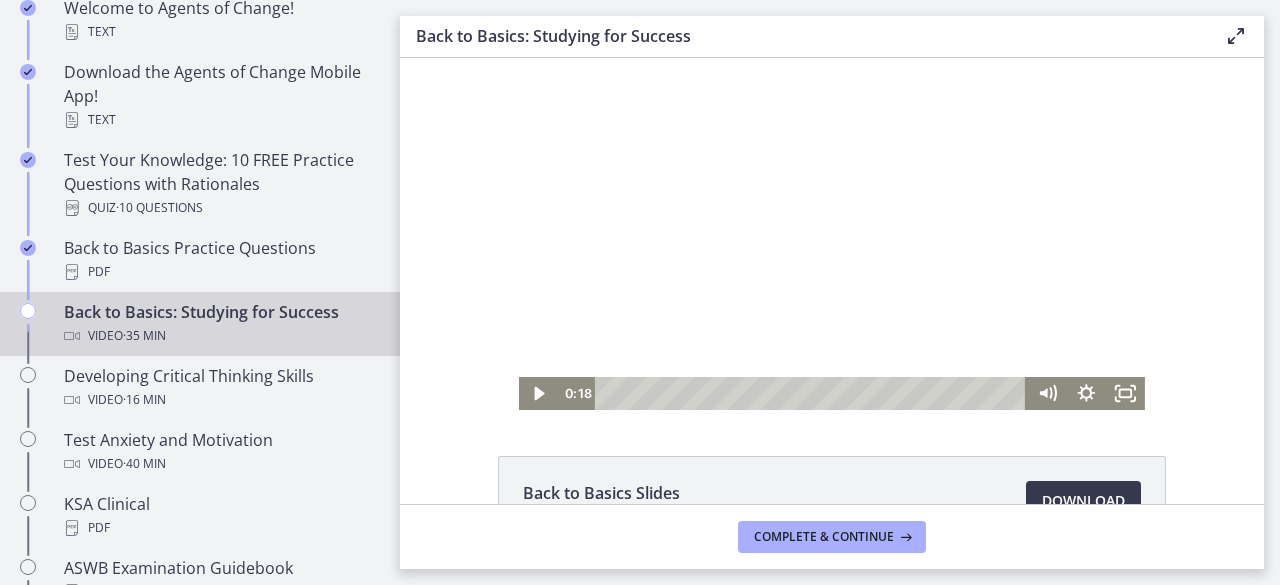 click 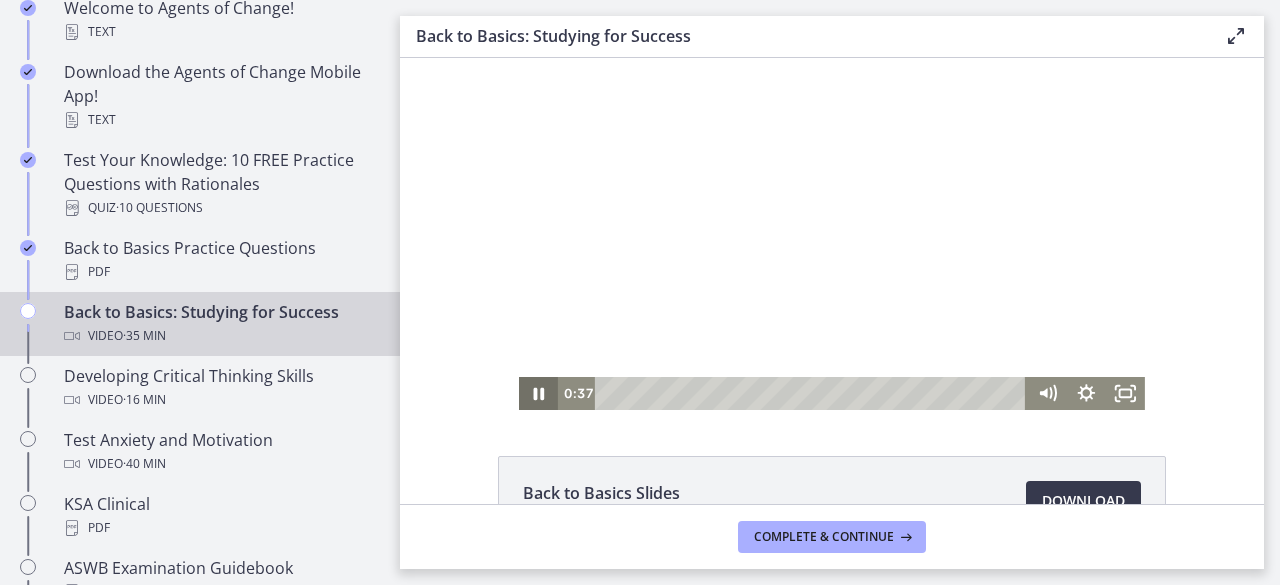 click at bounding box center (1236, 36) 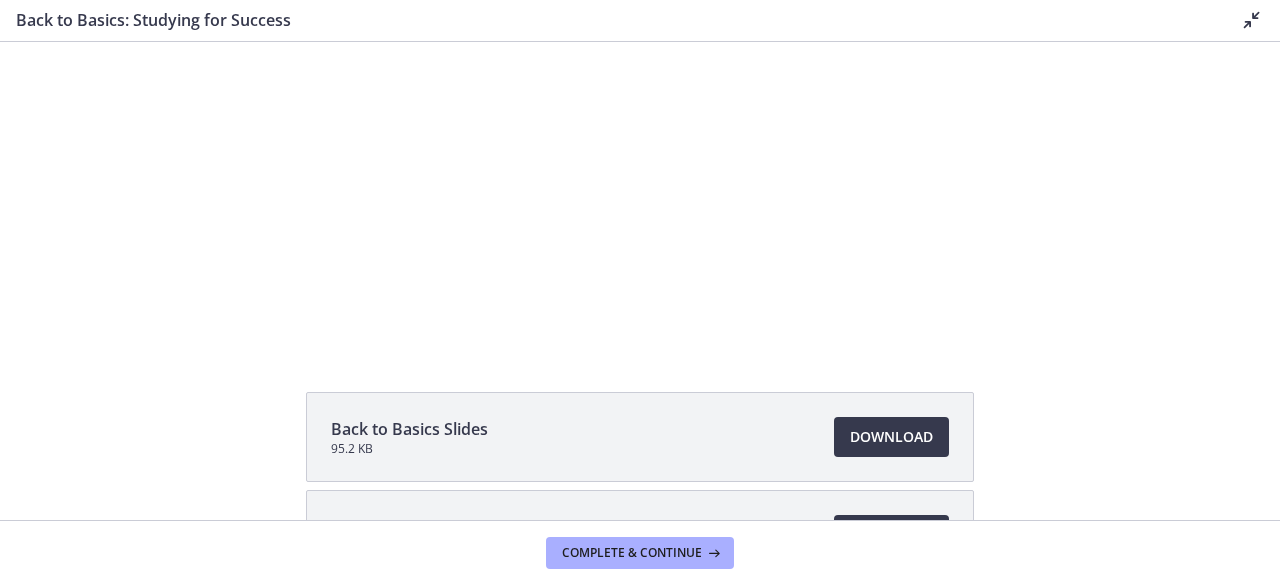 scroll, scrollTop: 0, scrollLeft: 0, axis: both 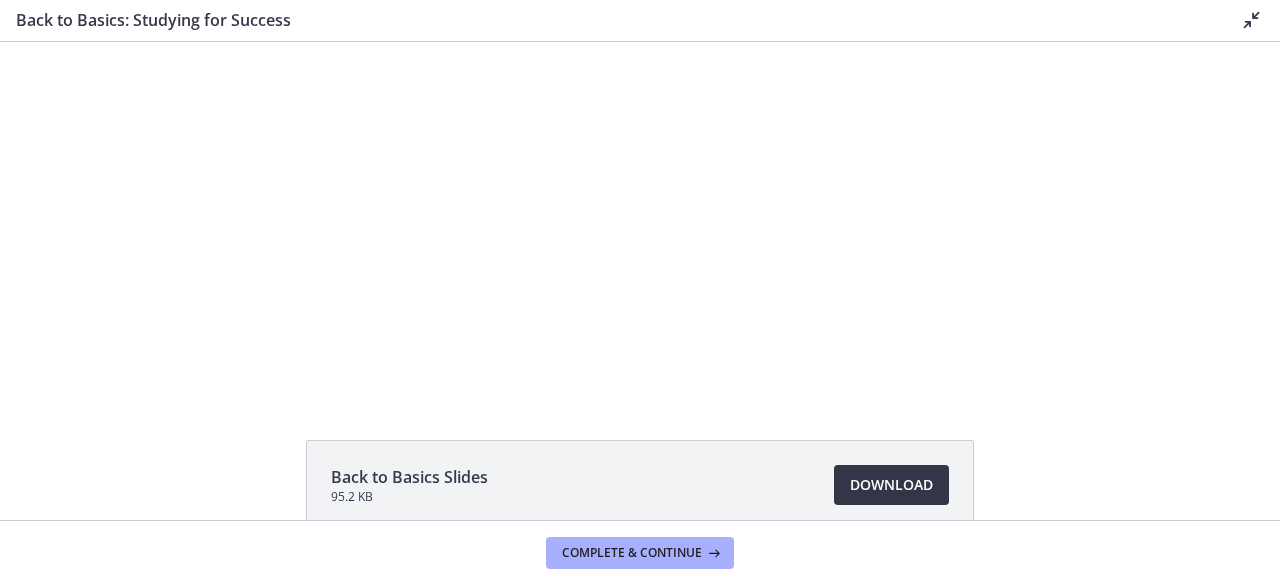 click on "Download
Opens in a new window" at bounding box center (891, 485) 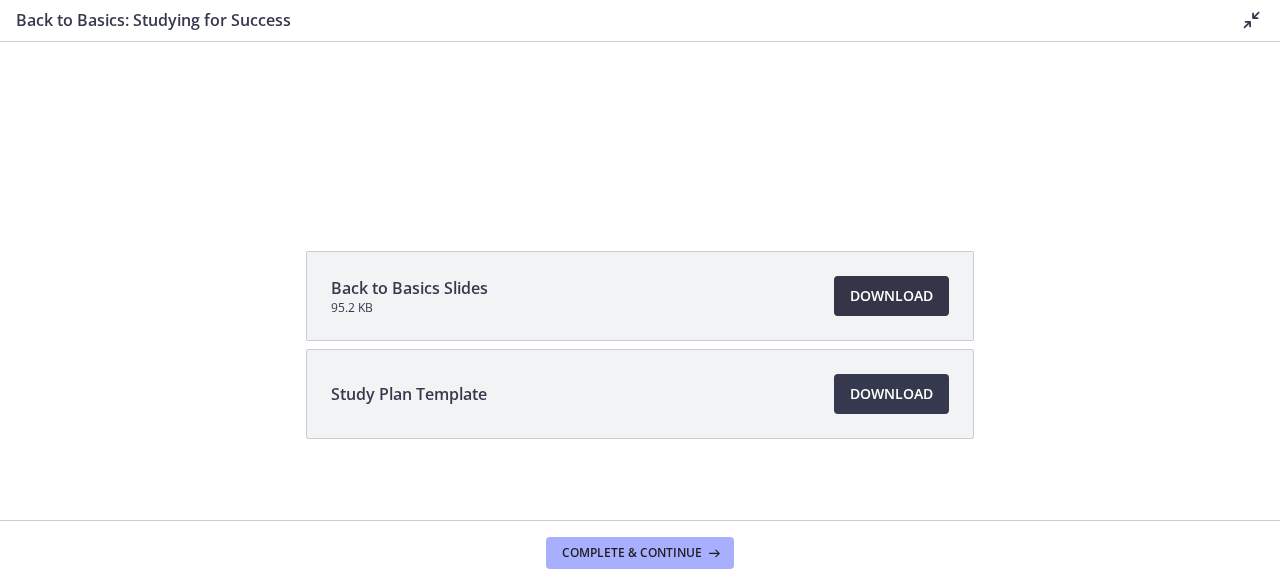 scroll, scrollTop: 193, scrollLeft: 0, axis: vertical 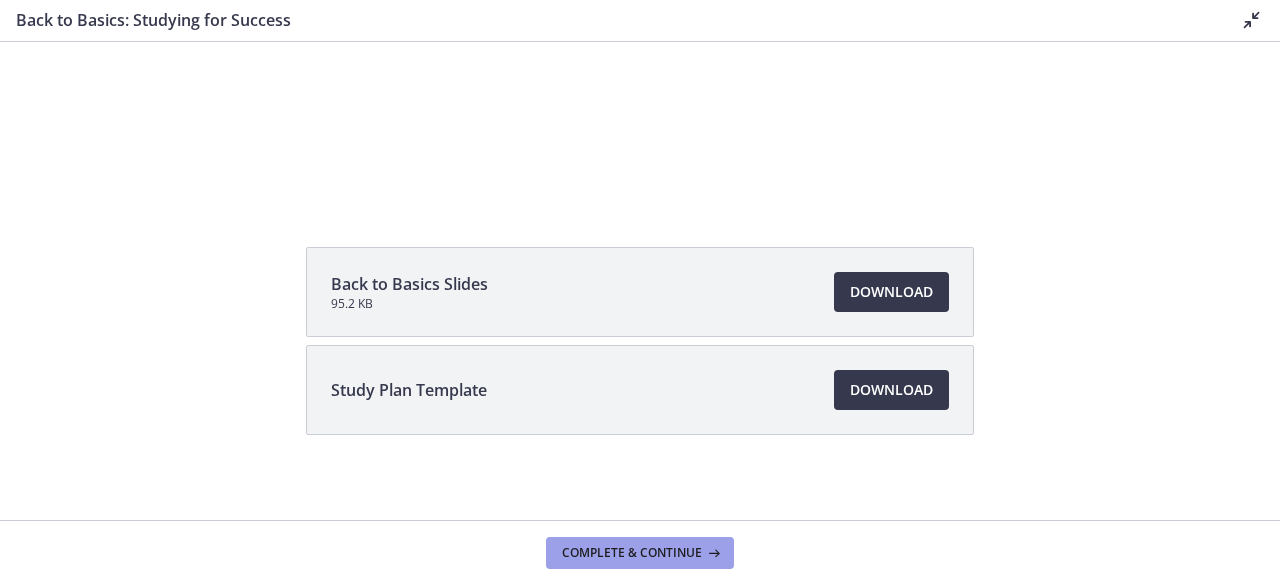 click on "Complete & continue" at bounding box center [640, 553] 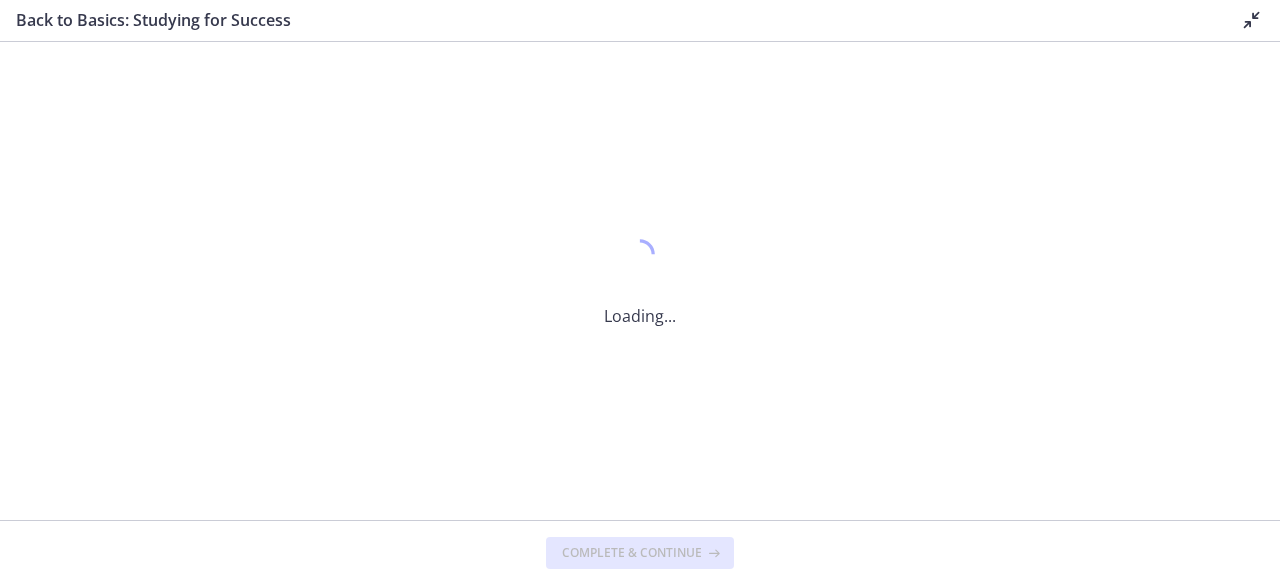 scroll, scrollTop: 0, scrollLeft: 0, axis: both 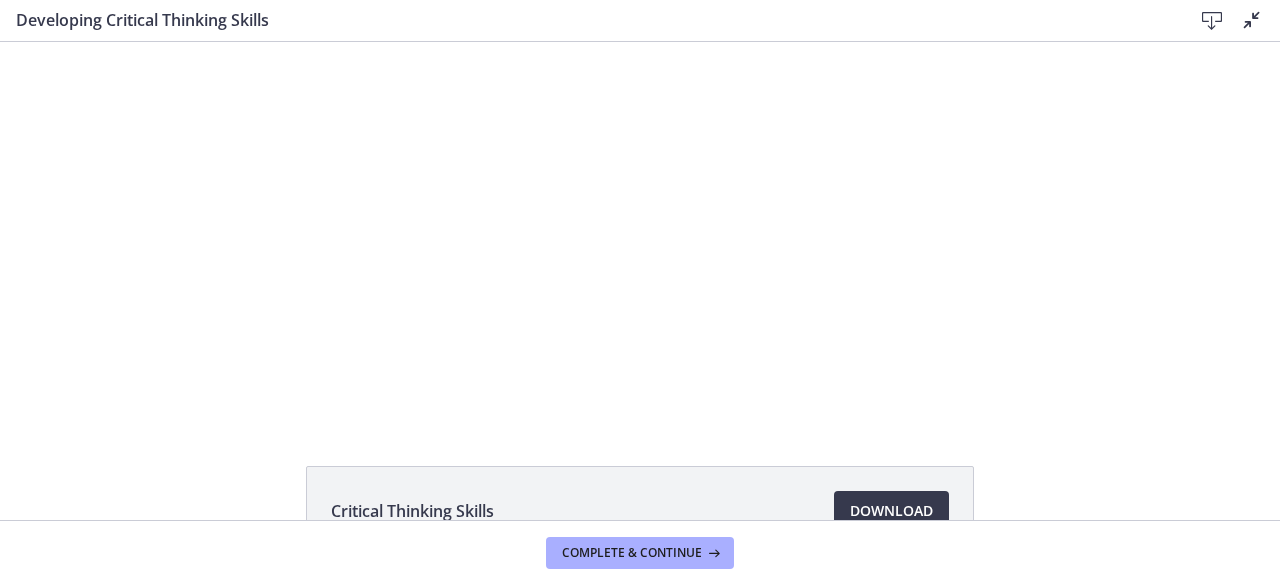 click at bounding box center [640, 231] 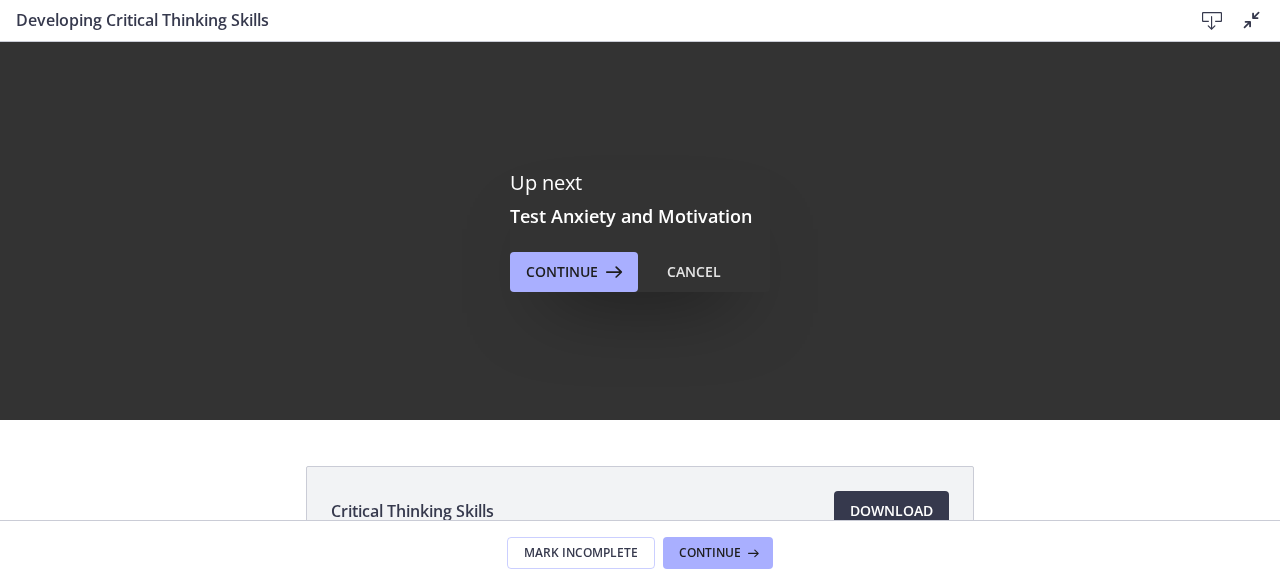scroll, scrollTop: 0, scrollLeft: 0, axis: both 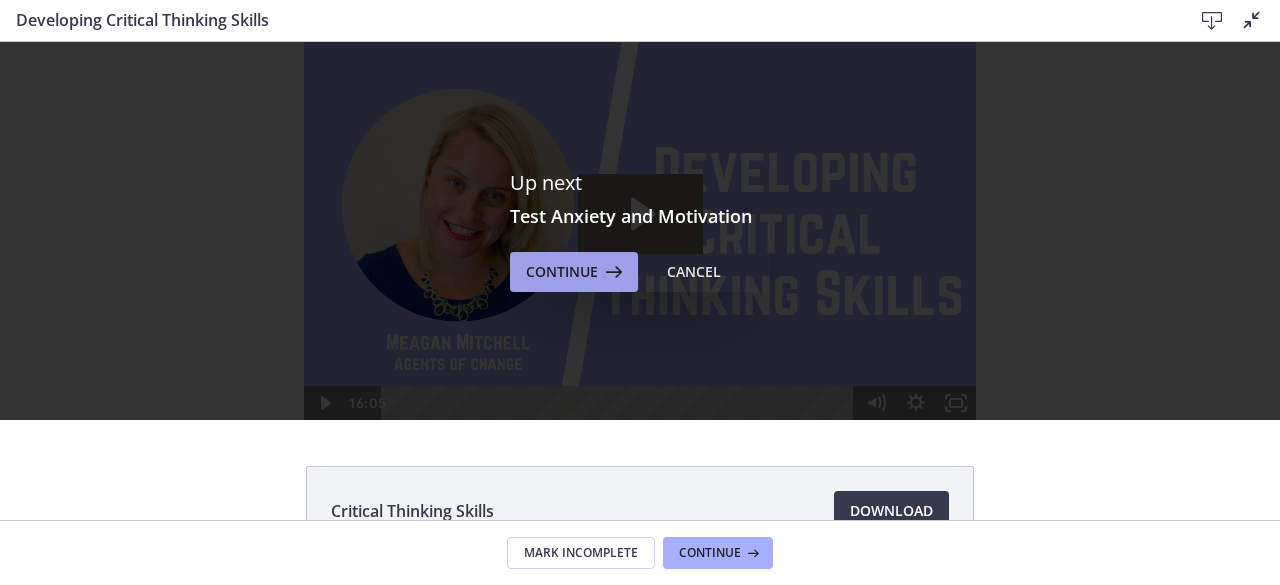 click on "Continue" at bounding box center (562, 272) 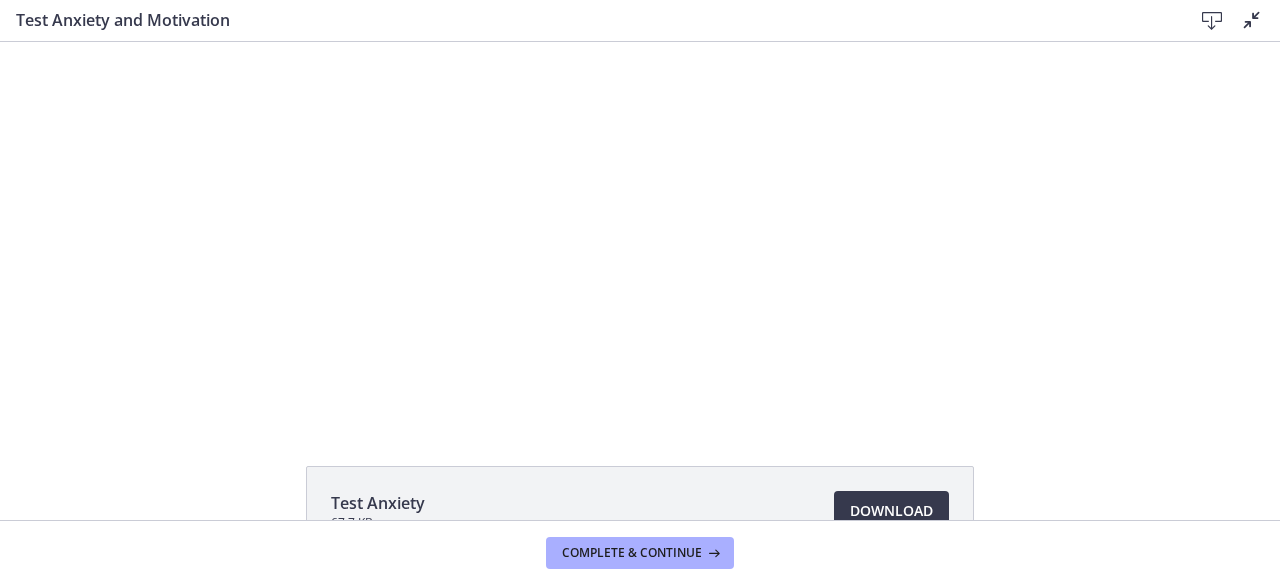 scroll, scrollTop: 0, scrollLeft: 0, axis: both 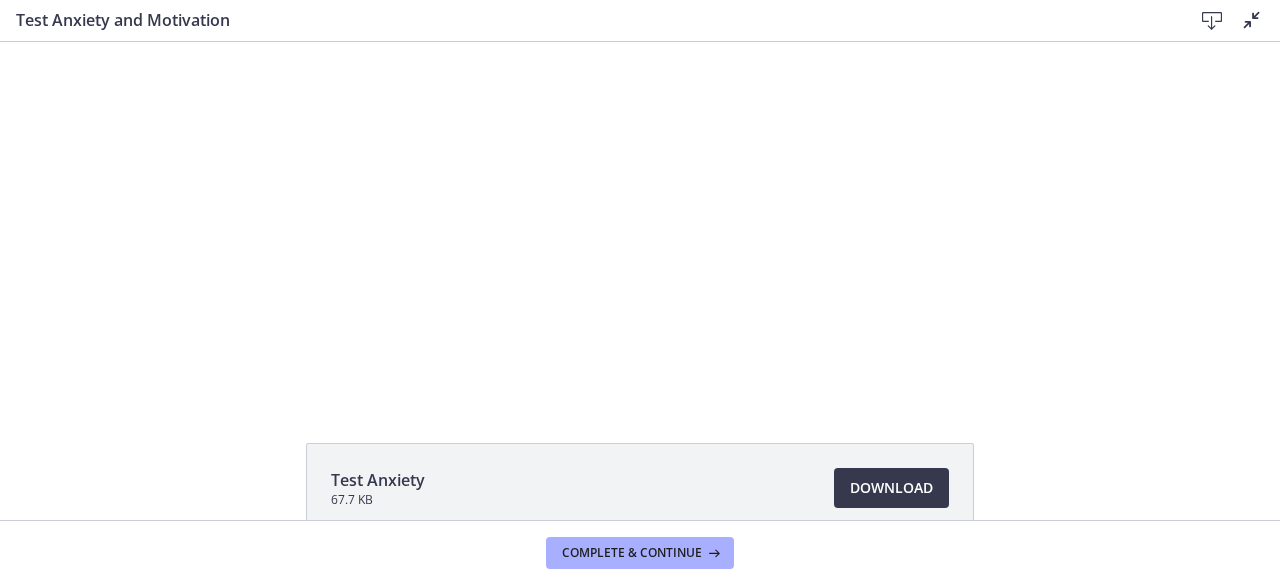click on "Click for sound
@keyframes VOLUME_SMALL_WAVE_FLASH {
0% { opacity: 0; }
33% { opacity: 1; }
66% { opacity: 1; }
100% { opacity: 0; }
}
@keyframes VOLUME_LARGE_WAVE_FLASH {
0% { opacity: 0; }
33% { opacity: 1; }
66% { opacity: 1; }
100% { opacity: 0; }
}
.volume__small-wave {
animation: VOLUME_SMALL_WAVE_FLASH 2s infinite;
opacity: 0;
}
.volume__large-wave {
animation: VOLUME_LARGE_WAVE_FLASH 2s infinite .3s;
opacity: 0;
}
1:27" at bounding box center [640, 208] 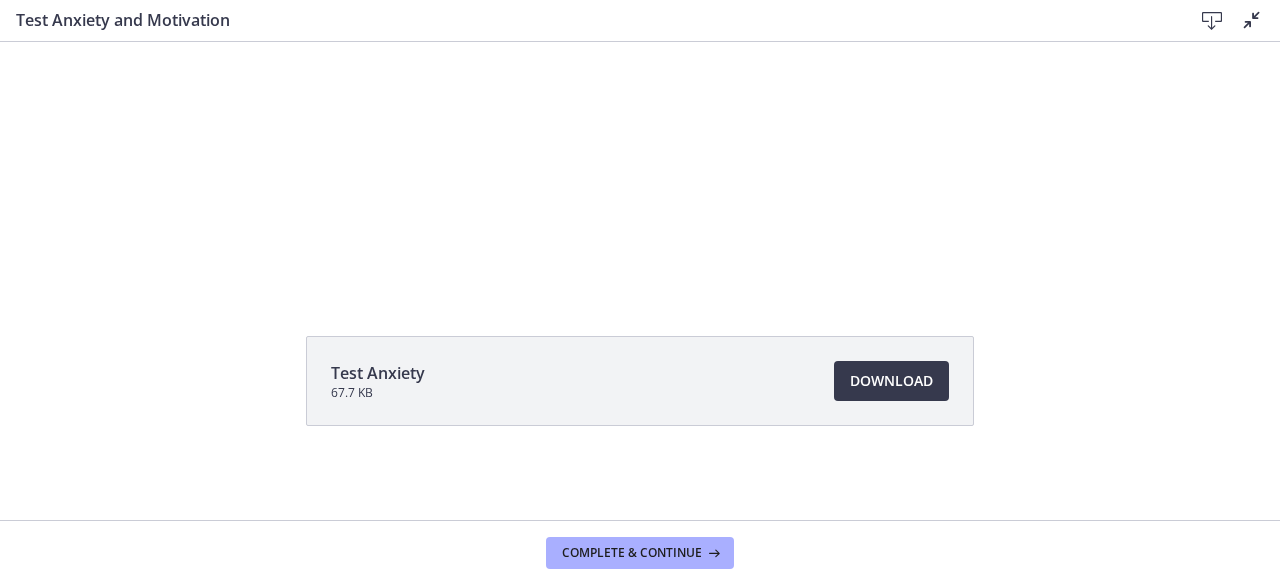 click on "Click for sound
@keyframes VOLUME_SMALL_WAVE_FLASH {
0% { opacity: 0; }
33% { opacity: 1; }
66% { opacity: 1; }
100% { opacity: 0; }
}
@keyframes VOLUME_LARGE_WAVE_FLASH {
0% { opacity: 0; }
33% { opacity: 1; }
66% { opacity: 1; }
100% { opacity: 0; }
}
.volume__small-wave {
animation: VOLUME_SMALL_WAVE_FLASH 2s infinite;
opacity: 0;
}
.volume__large-wave {
animation: VOLUME_LARGE_WAVE_FLASH 2s infinite .3s;
opacity: 0;
}
1:27" at bounding box center [640, 101] 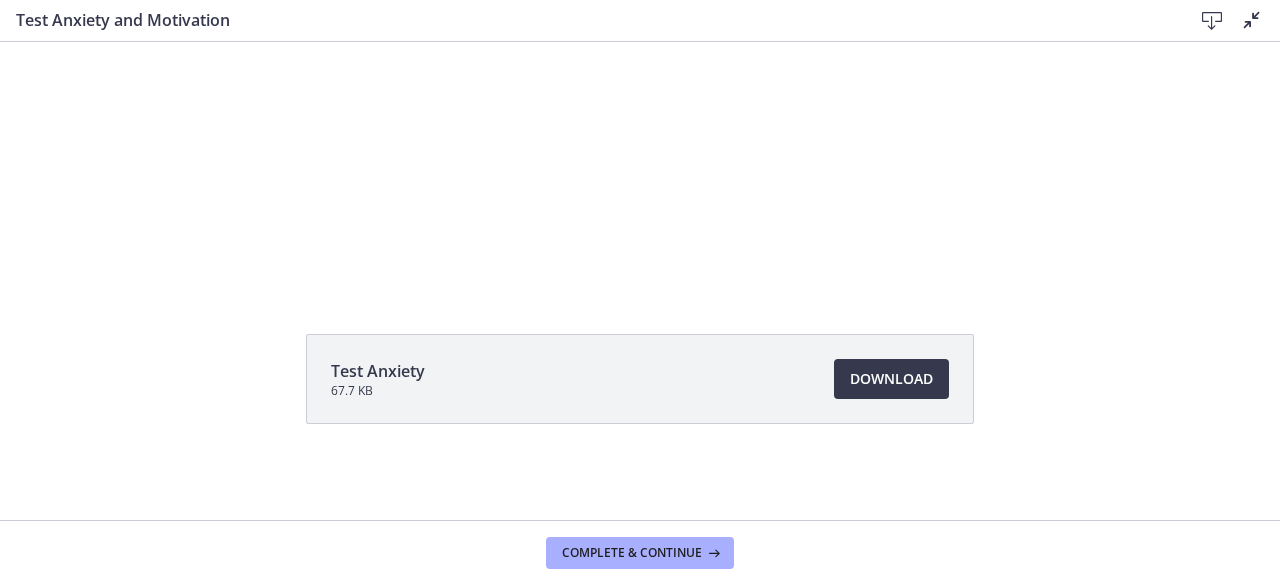 scroll, scrollTop: 125, scrollLeft: 0, axis: vertical 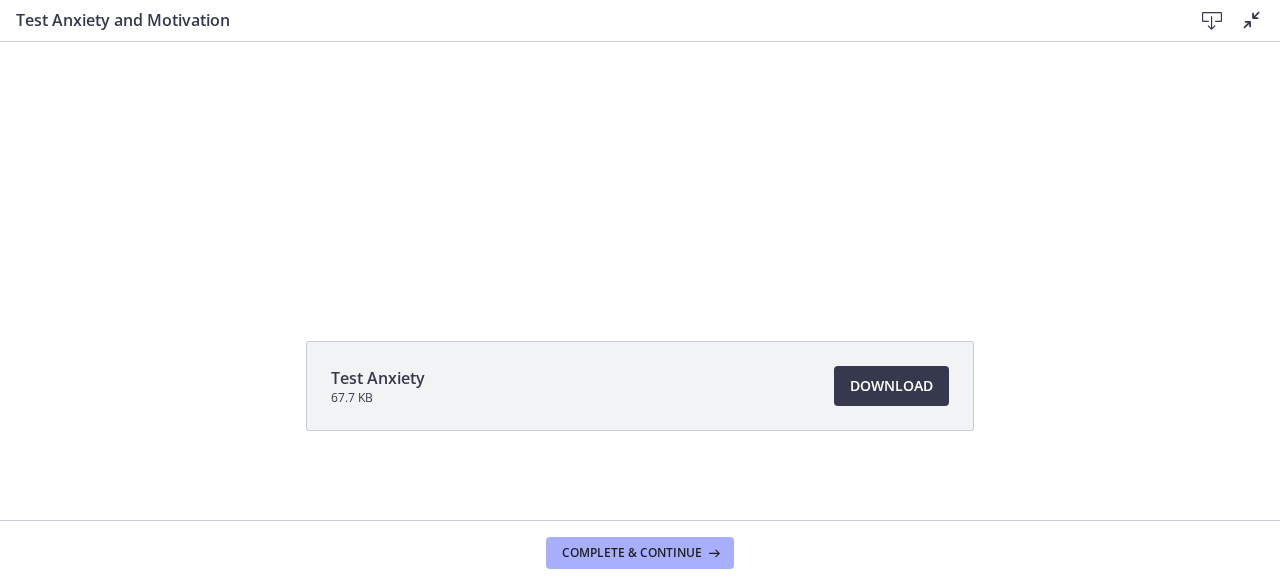 click on "Click for sound
@keyframes VOLUME_SMALL_WAVE_FLASH {
0% { opacity: 0; }
33% { opacity: 1; }
66% { opacity: 1; }
100% { opacity: 0; }
}
@keyframes VOLUME_LARGE_WAVE_FLASH {
0% { opacity: 0; }
33% { opacity: 1; }
66% { opacity: 1; }
100% { opacity: 0; }
}
.volume__small-wave {
animation: VOLUME_SMALL_WAVE_FLASH 2s infinite;
opacity: 0;
}
.volume__large-wave {
animation: VOLUME_LARGE_WAVE_FLASH 2s infinite .3s;
opacity: 0;
}
1:32" at bounding box center [640, 106] 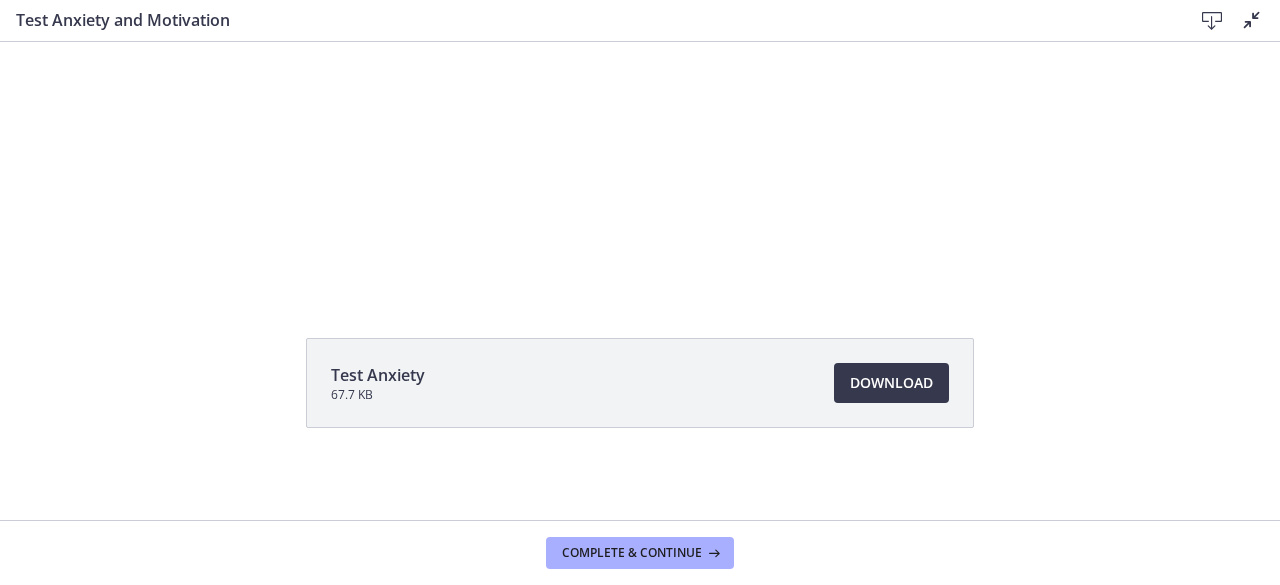 click at bounding box center [640, 103] 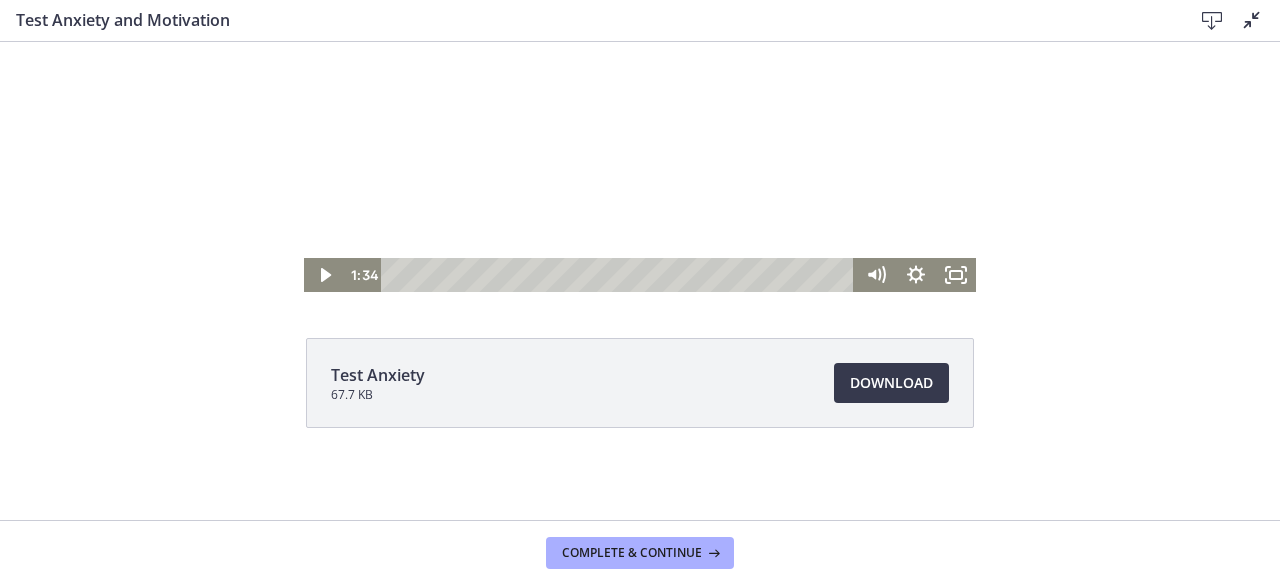 click on "Click for sound
@keyframes VOLUME_SMALL_WAVE_FLASH {
0% { opacity: 0; }
33% { opacity: 1; }
66% { opacity: 1; }
100% { opacity: 0; }
}
@keyframes VOLUME_LARGE_WAVE_FLASH {
0% { opacity: 0; }
33% { opacity: 1; }
66% { opacity: 1; }
100% { opacity: 0; }
}
.volume__small-wave {
animation: VOLUME_SMALL_WAVE_FLASH 2s infinite;
opacity: 0;
}
.volume__large-wave {
animation: VOLUME_LARGE_WAVE_FLASH 2s infinite .3s;
opacity: 0;
}
1:34" at bounding box center [640, 103] 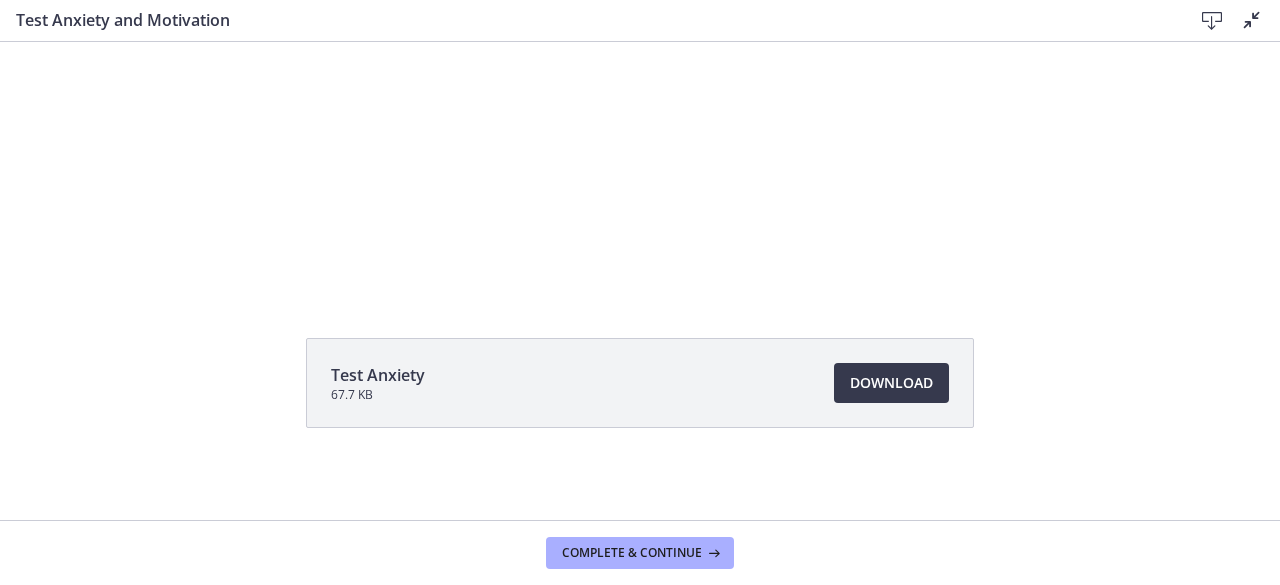 click at bounding box center [640, 103] 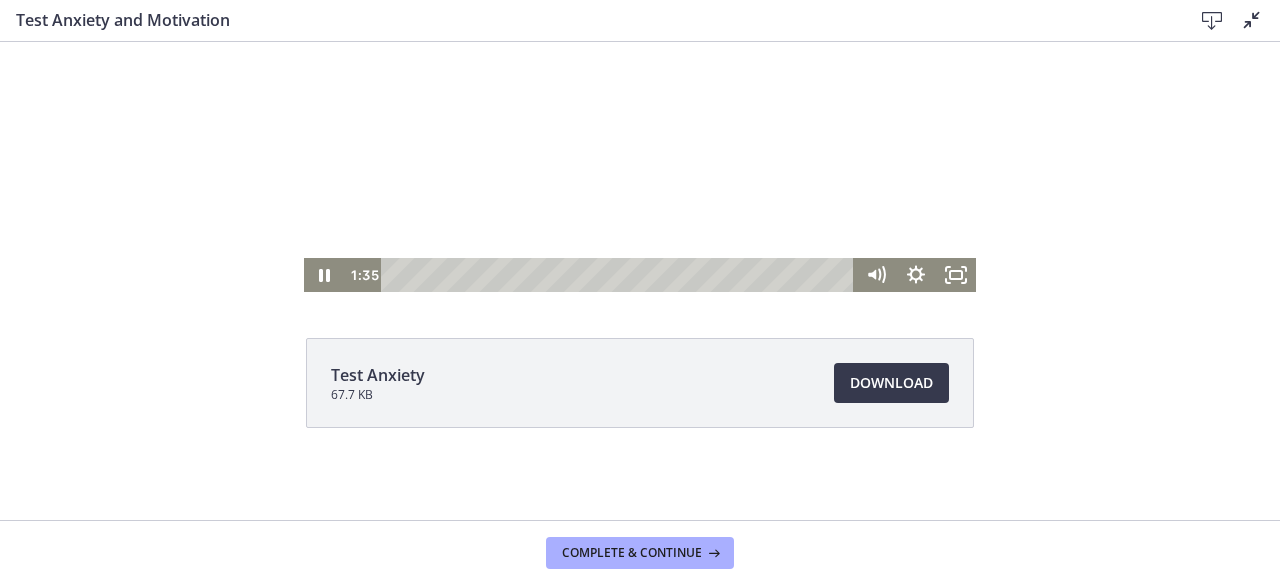 click at bounding box center (1252, 20) 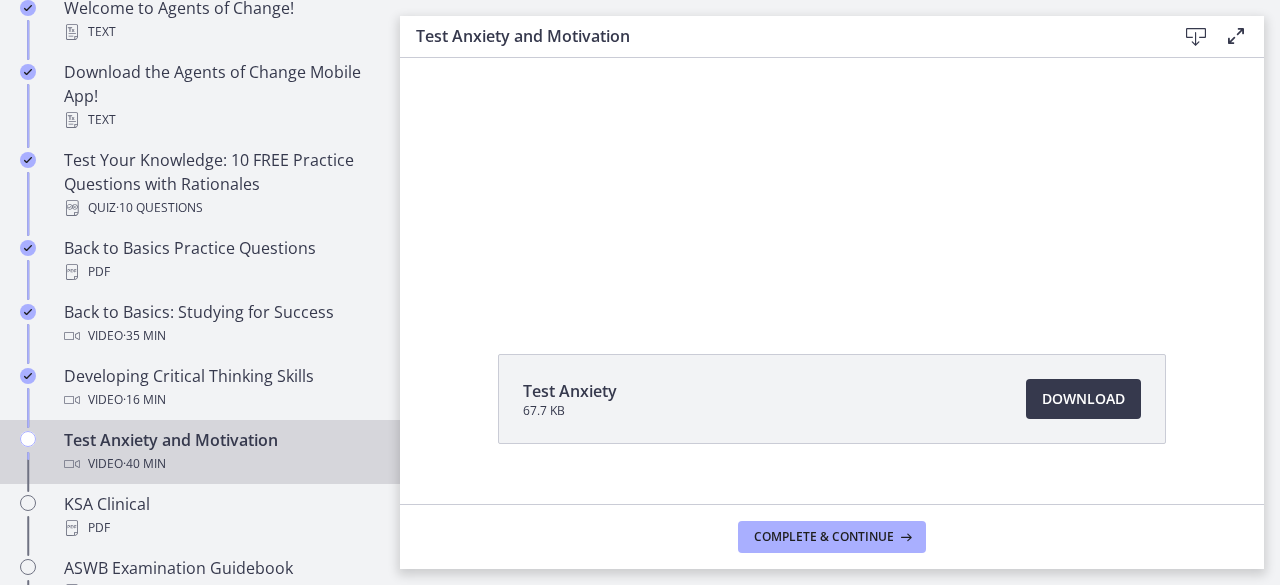 click on "Click for sound
@keyframes VOLUME_SMALL_WAVE_FLASH {
0% { opacity: 0; }
33% { opacity: 1; }
66% { opacity: 1; }
100% { opacity: 0; }
}
@keyframes VOLUME_LARGE_WAVE_FLASH {
0% { opacity: 0; }
33% { opacity: 1; }
66% { opacity: 1; }
100% { opacity: 0; }
}
.volume__small-wave {
animation: VOLUME_SMALL_WAVE_FLASH 2s infinite;
opacity: 0;
}
.volume__large-wave {
animation: VOLUME_LARGE_WAVE_FLASH 2s infinite .3s;
opacity: 0;
}
1:39" at bounding box center [832, 119] 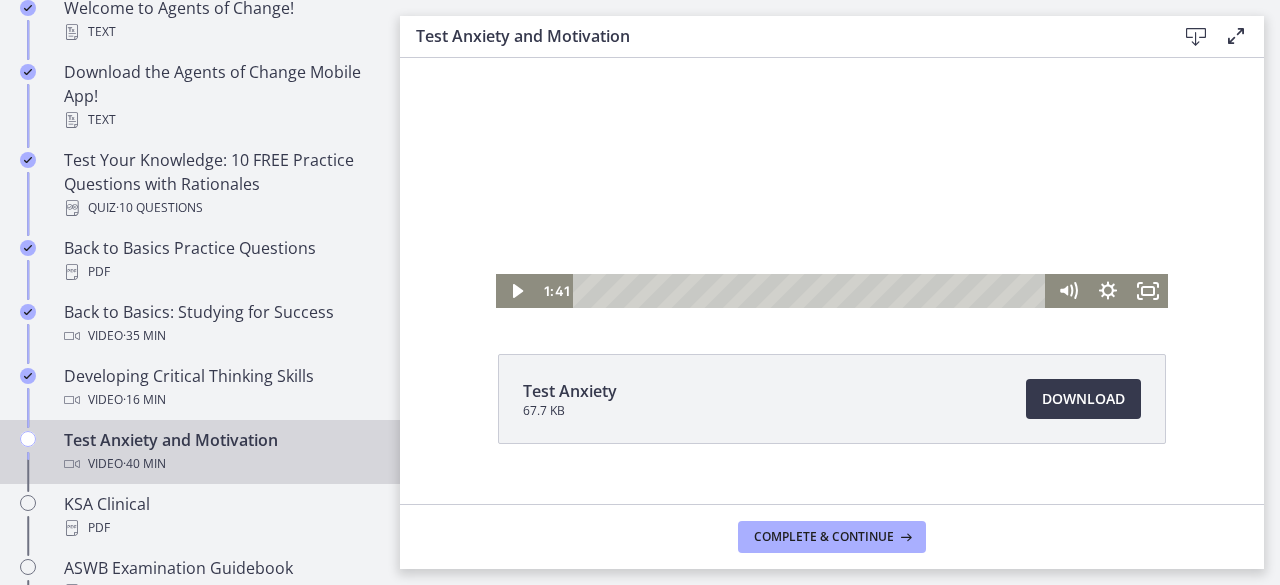 click on "Complete & continue" at bounding box center (832, 536) 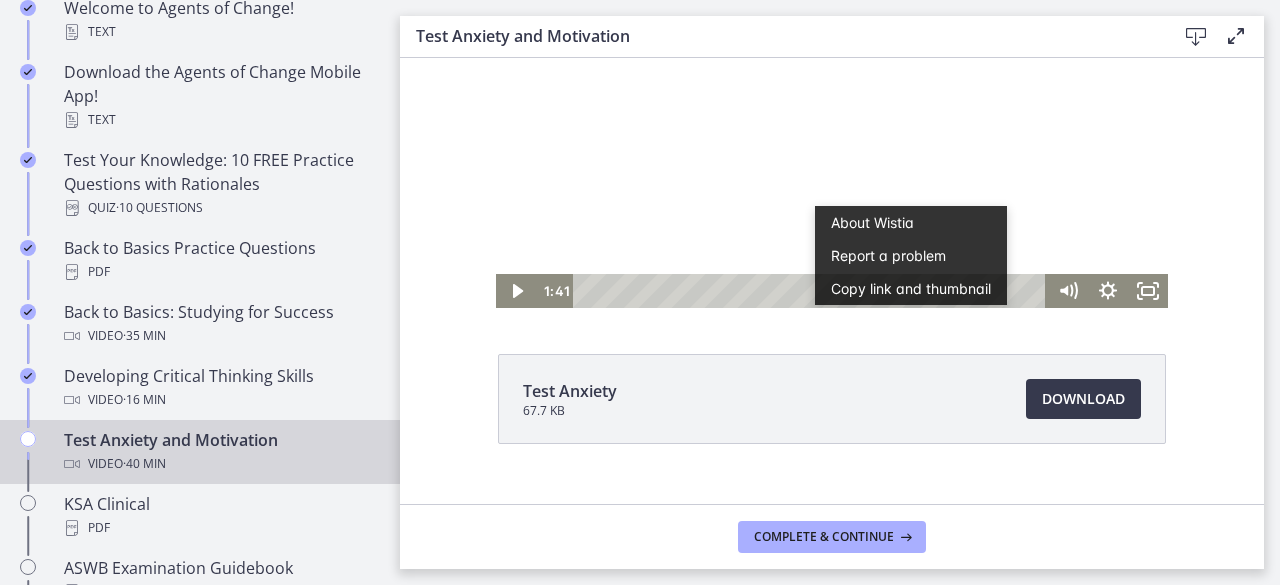 click at bounding box center (832, 119) 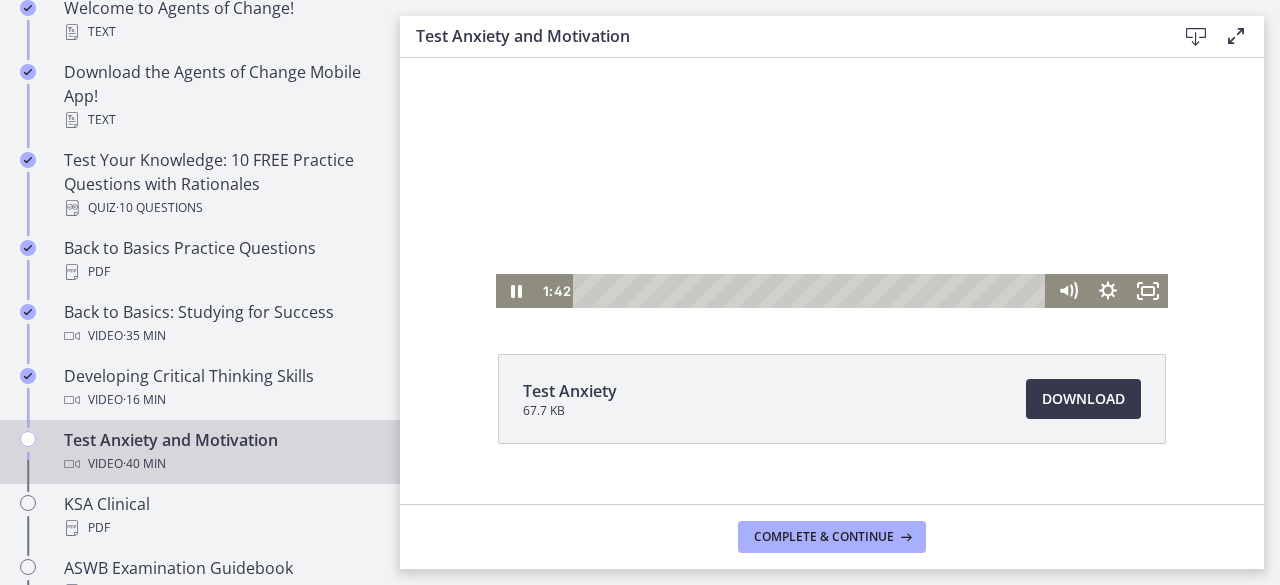 click on "Click for sound
@keyframes VOLUME_SMALL_WAVE_FLASH {
0% { opacity: 0; }
33% { opacity: 1; }
66% { opacity: 1; }
100% { opacity: 0; }
}
@keyframes VOLUME_LARGE_WAVE_FLASH {
0% { opacity: 0; }
33% { opacity: 1; }
66% { opacity: 1; }
100% { opacity: 0; }
}
.volume__small-wave {
animation: VOLUME_SMALL_WAVE_FLASH 2s infinite;
opacity: 0;
}
.volume__large-wave {
animation: VOLUME_LARGE_WAVE_FLASH 2s infinite .3s;
opacity: 0;
}
1:42 20:03" at bounding box center (832, 119) 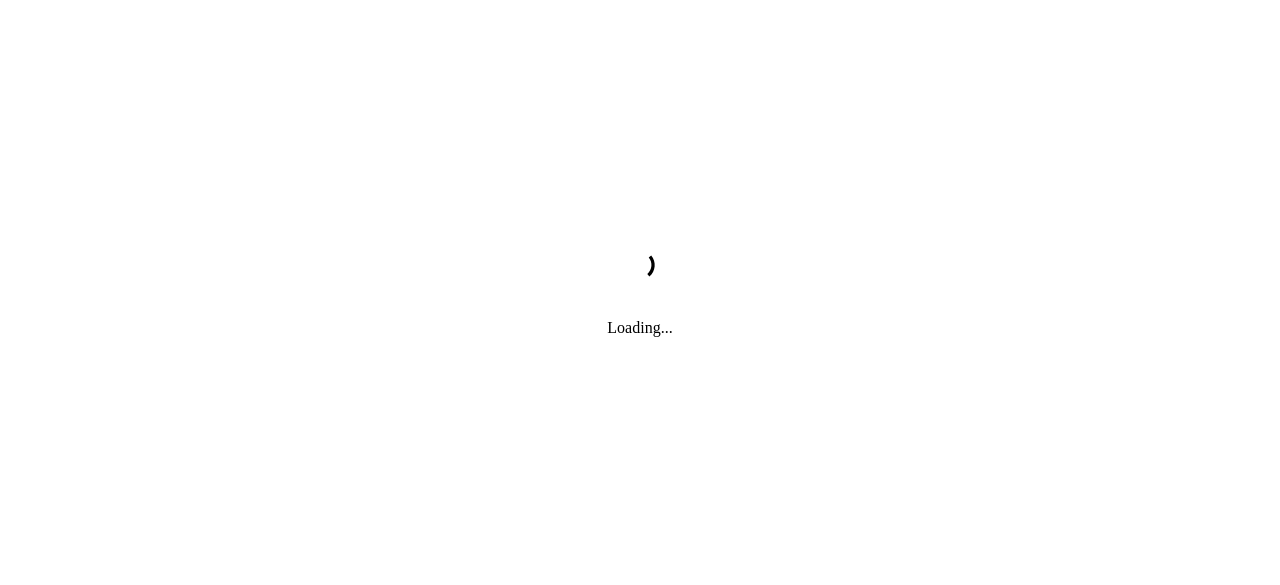 scroll, scrollTop: 0, scrollLeft: 0, axis: both 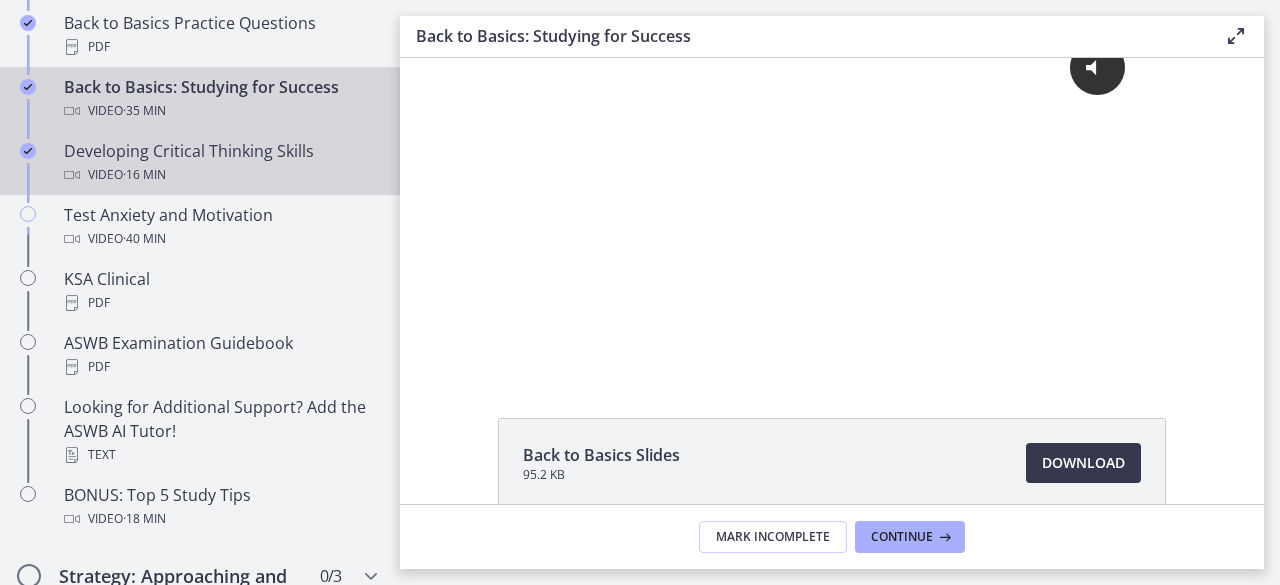 click on "Video
·  16 min" at bounding box center (220, 175) 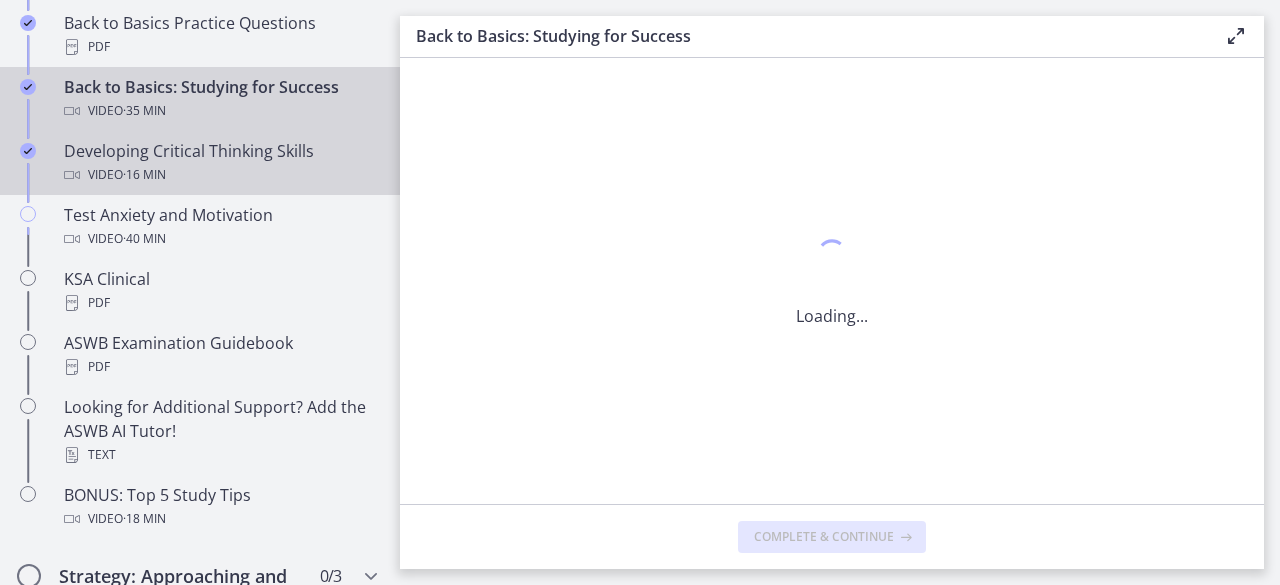 scroll, scrollTop: 0, scrollLeft: 0, axis: both 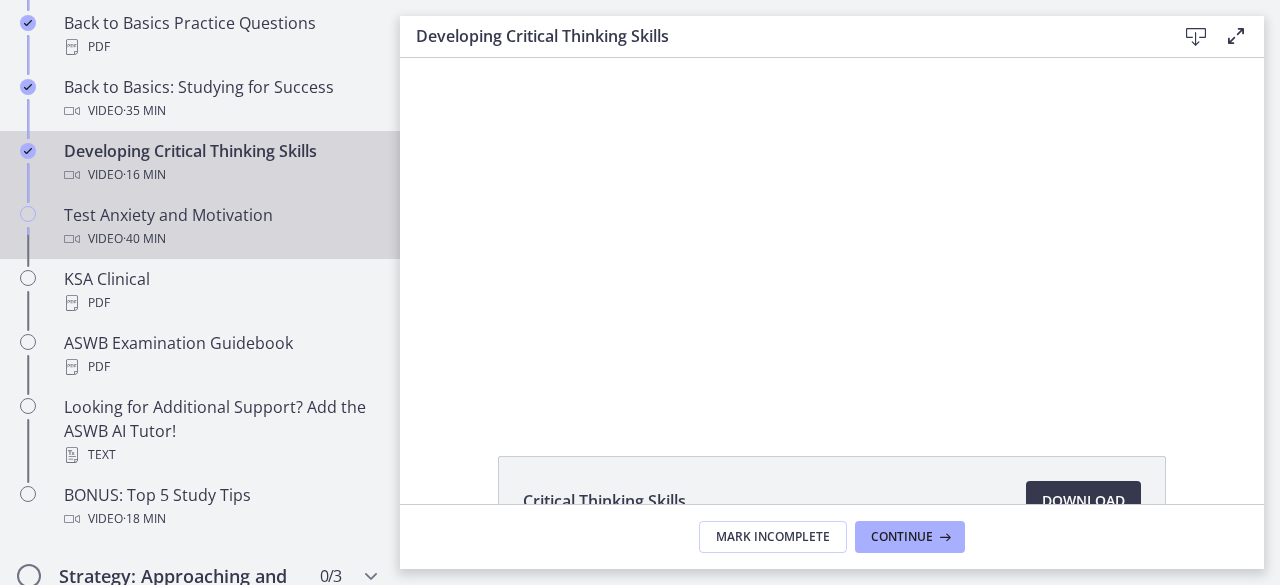 click on "Test Anxiety and Motivation
Video
·  40 min" at bounding box center [220, 227] 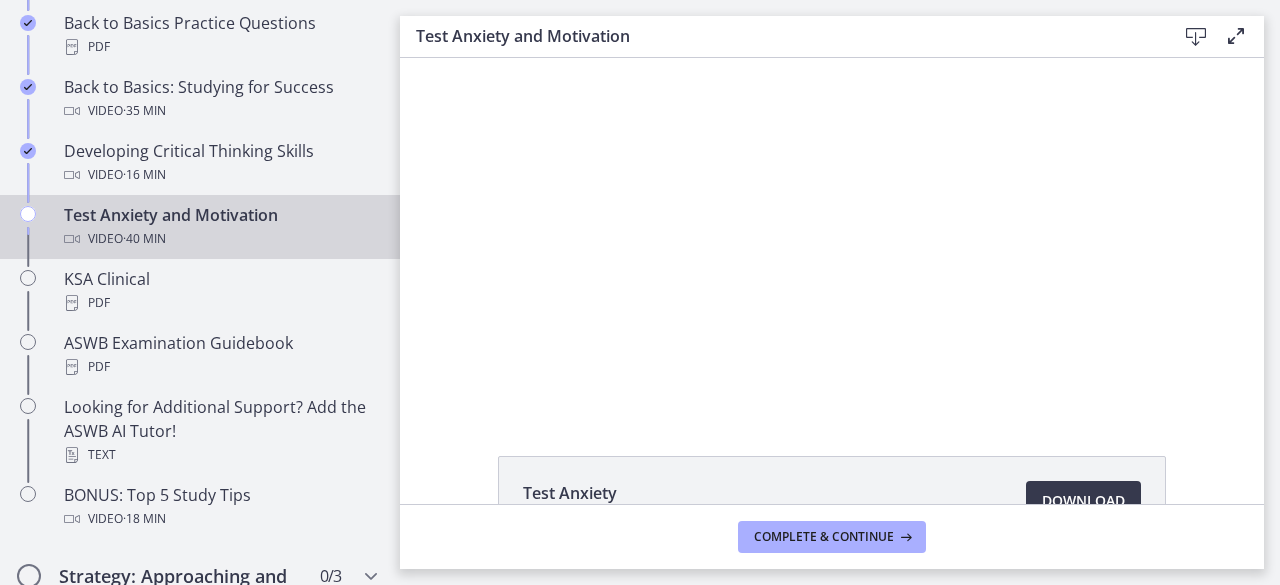 scroll, scrollTop: 0, scrollLeft: 0, axis: both 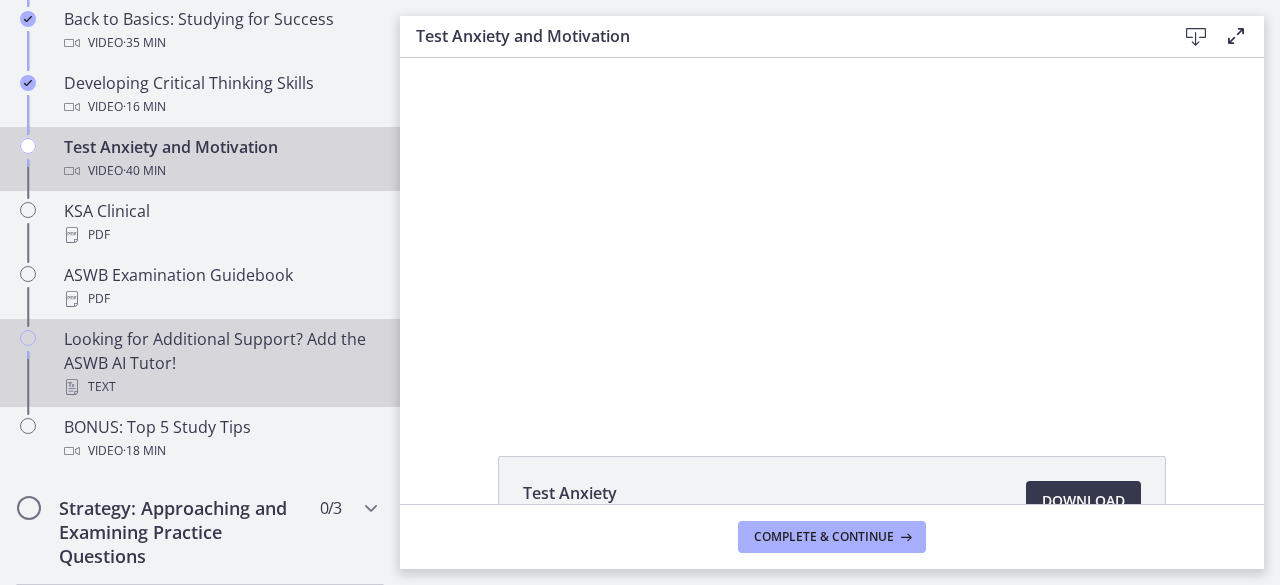 click on "Looking for Additional Support? Add the ASWB AI Tutor!
Text" at bounding box center [220, 363] 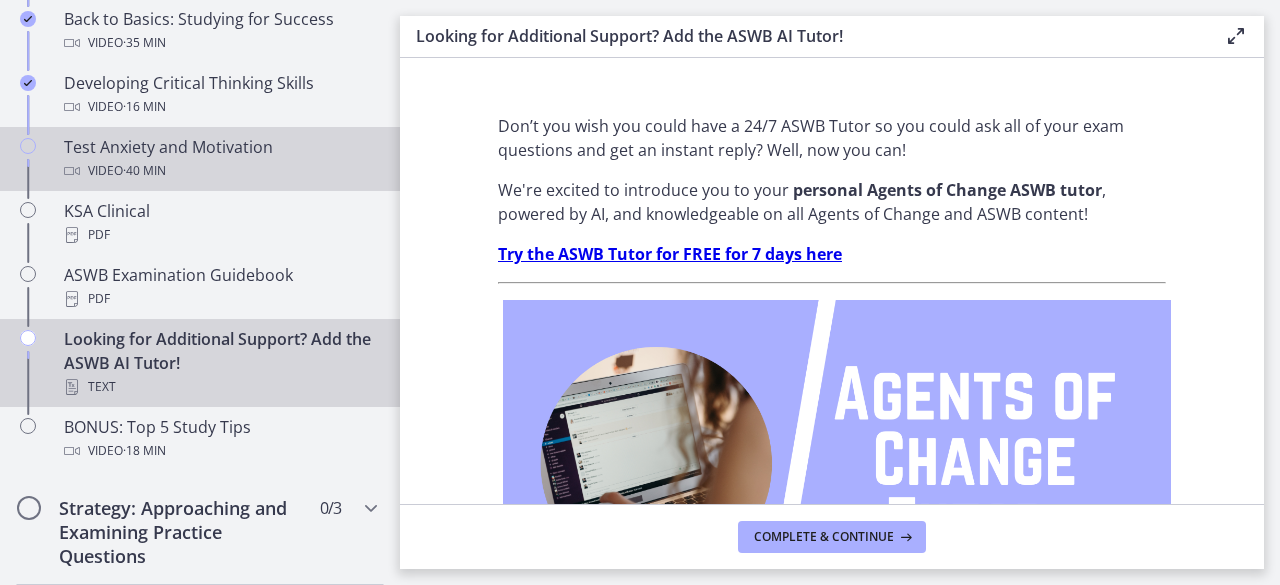 click on "Test Anxiety and Motivation
Video
·  40 min" at bounding box center [200, 159] 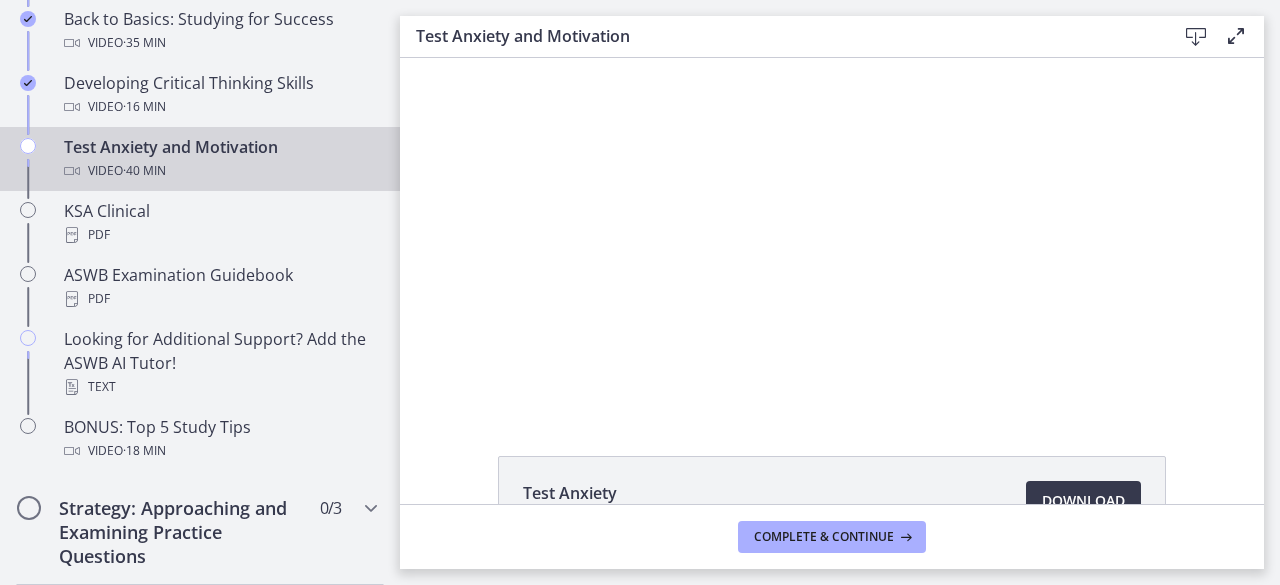 scroll, scrollTop: 0, scrollLeft: 0, axis: both 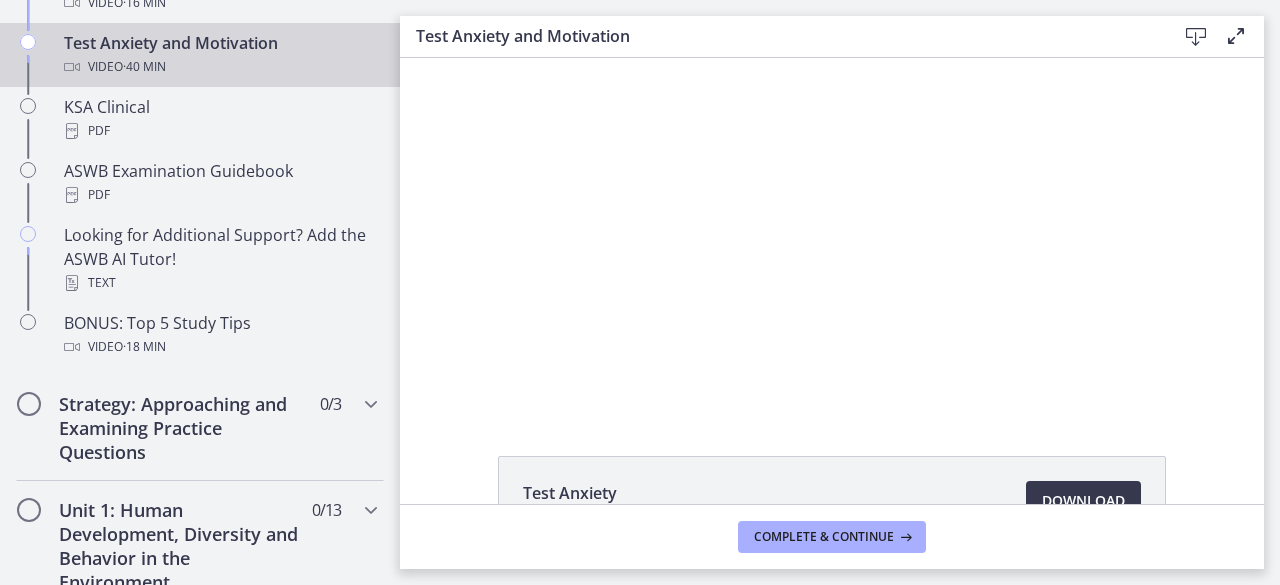 click at bounding box center [832, 234] 